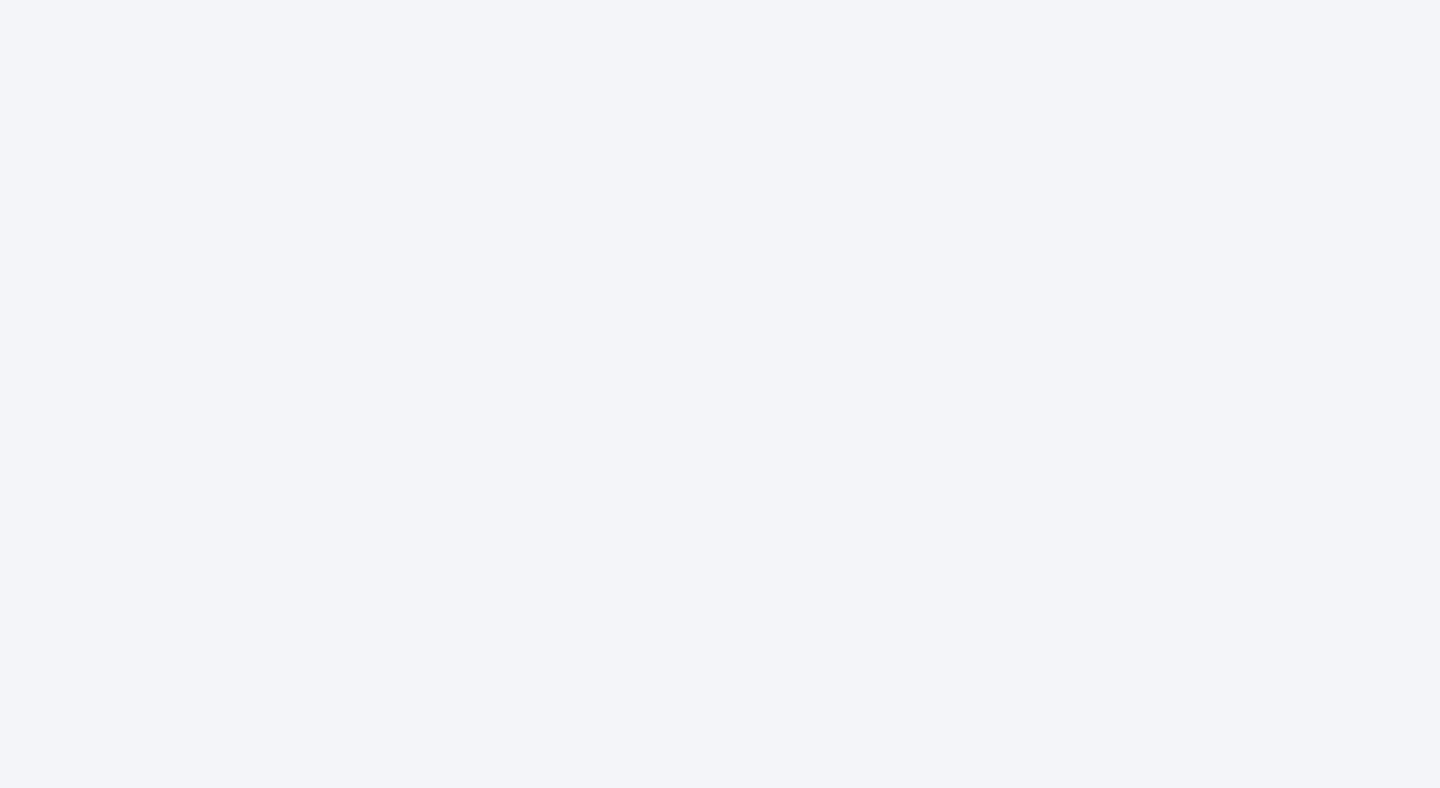 scroll, scrollTop: 0, scrollLeft: 0, axis: both 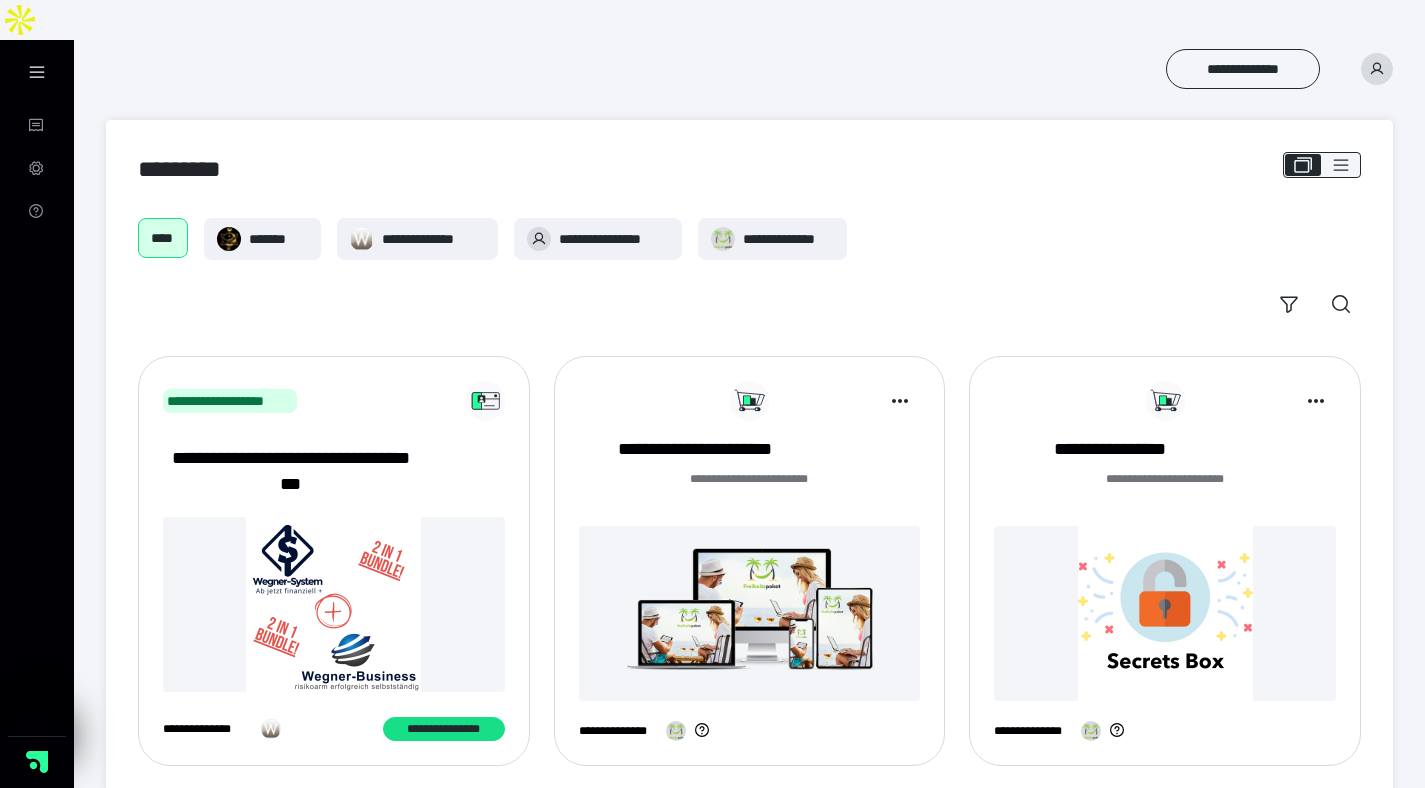 click 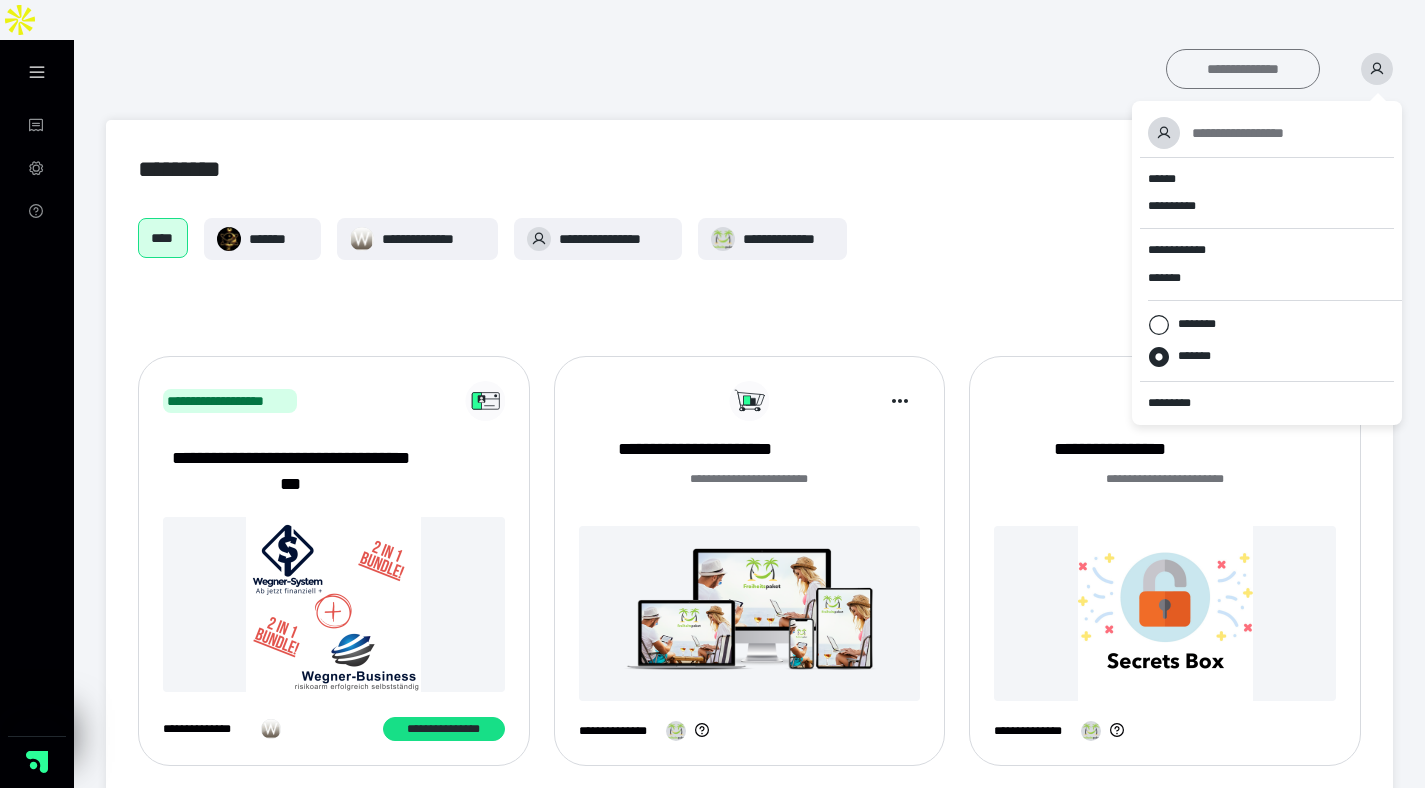 click on "**********" at bounding box center (1243, 69) 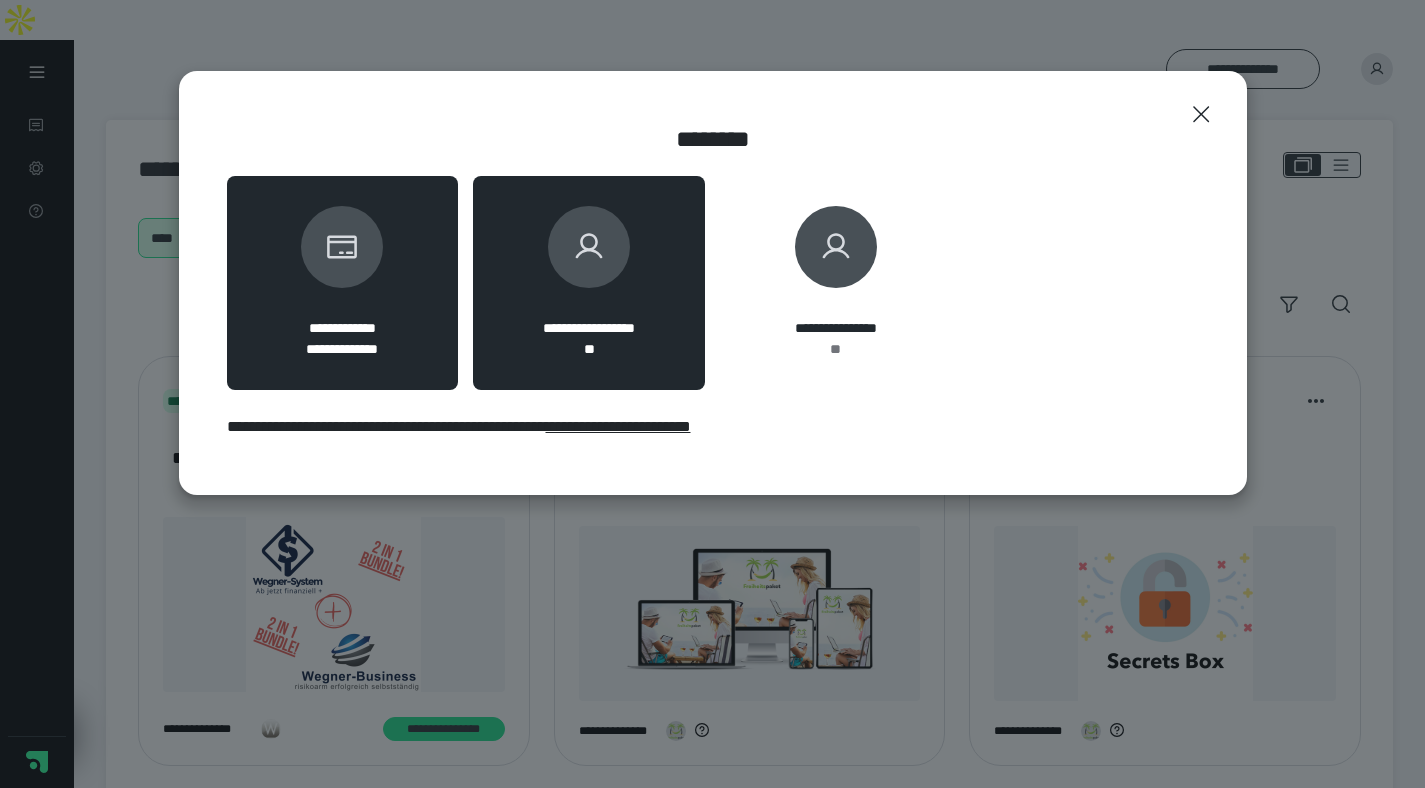 click 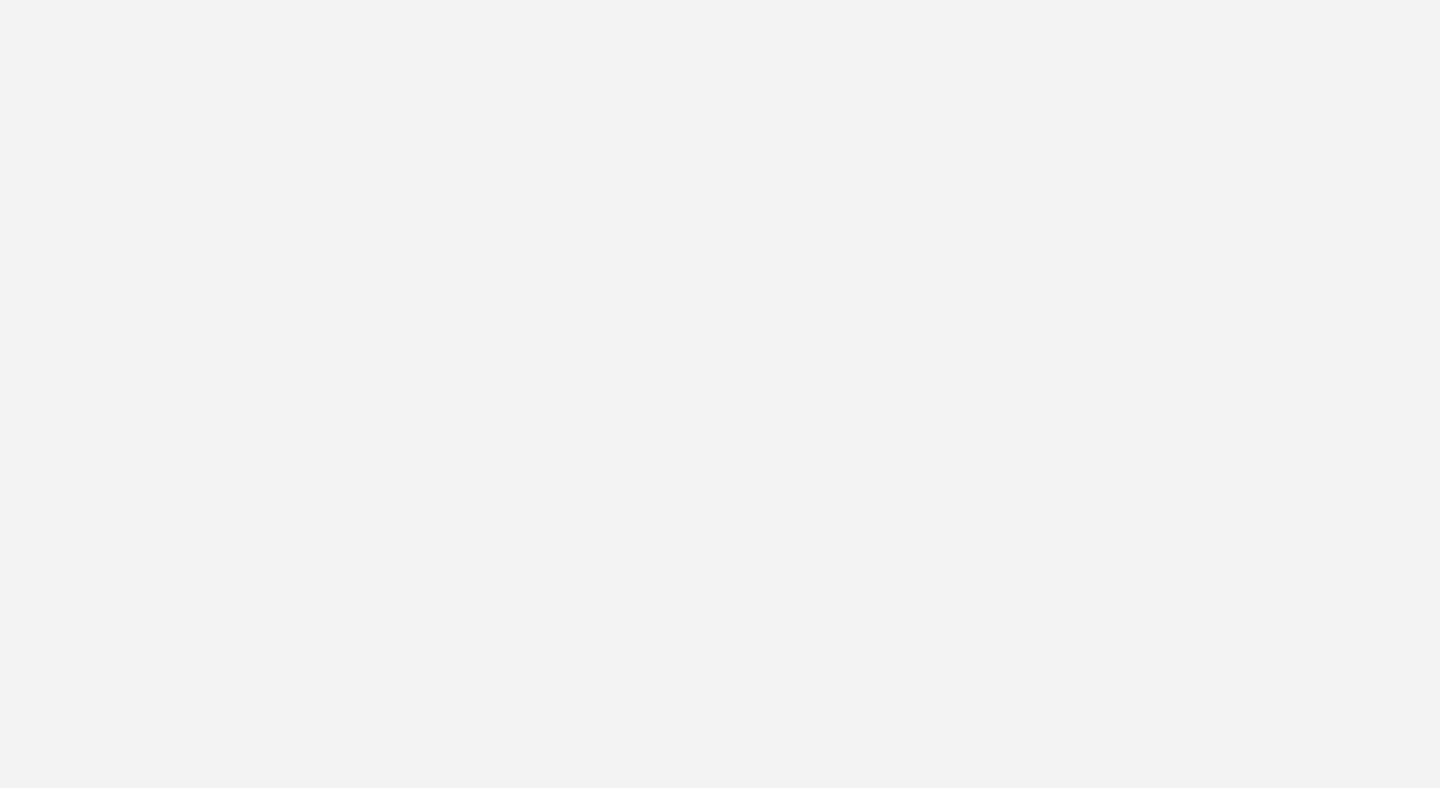 scroll, scrollTop: 0, scrollLeft: 0, axis: both 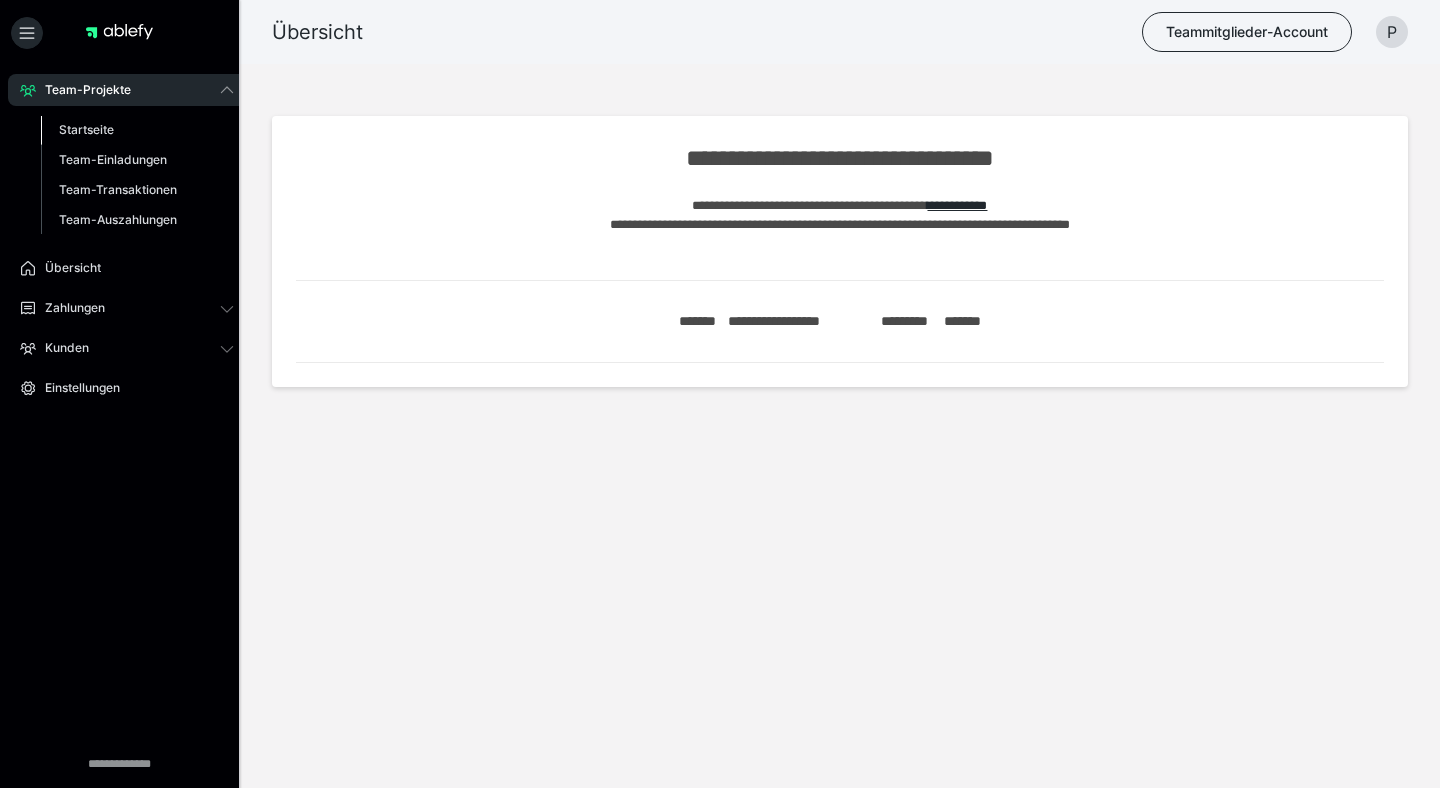 click on "Startseite" at bounding box center (86, 129) 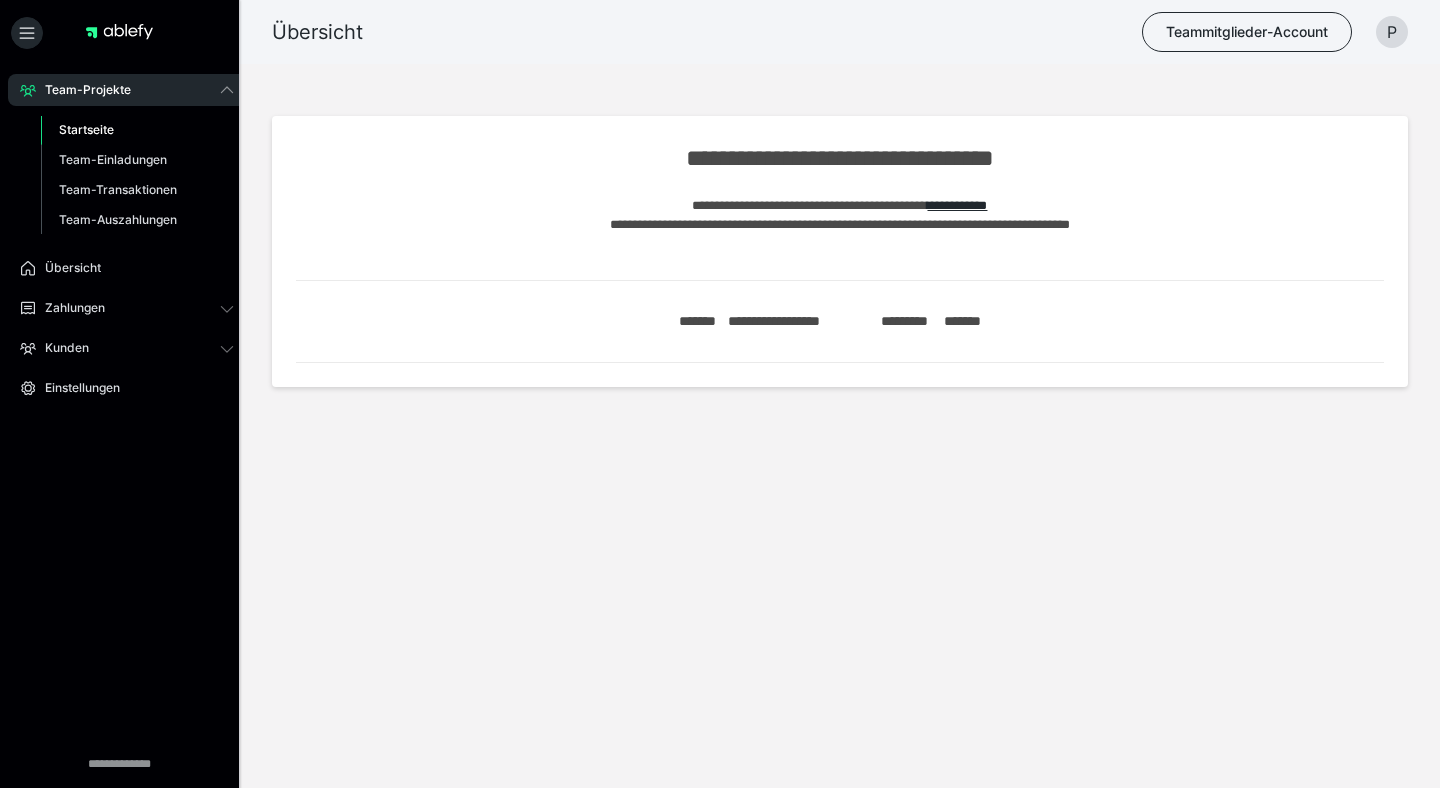 scroll, scrollTop: 0, scrollLeft: 0, axis: both 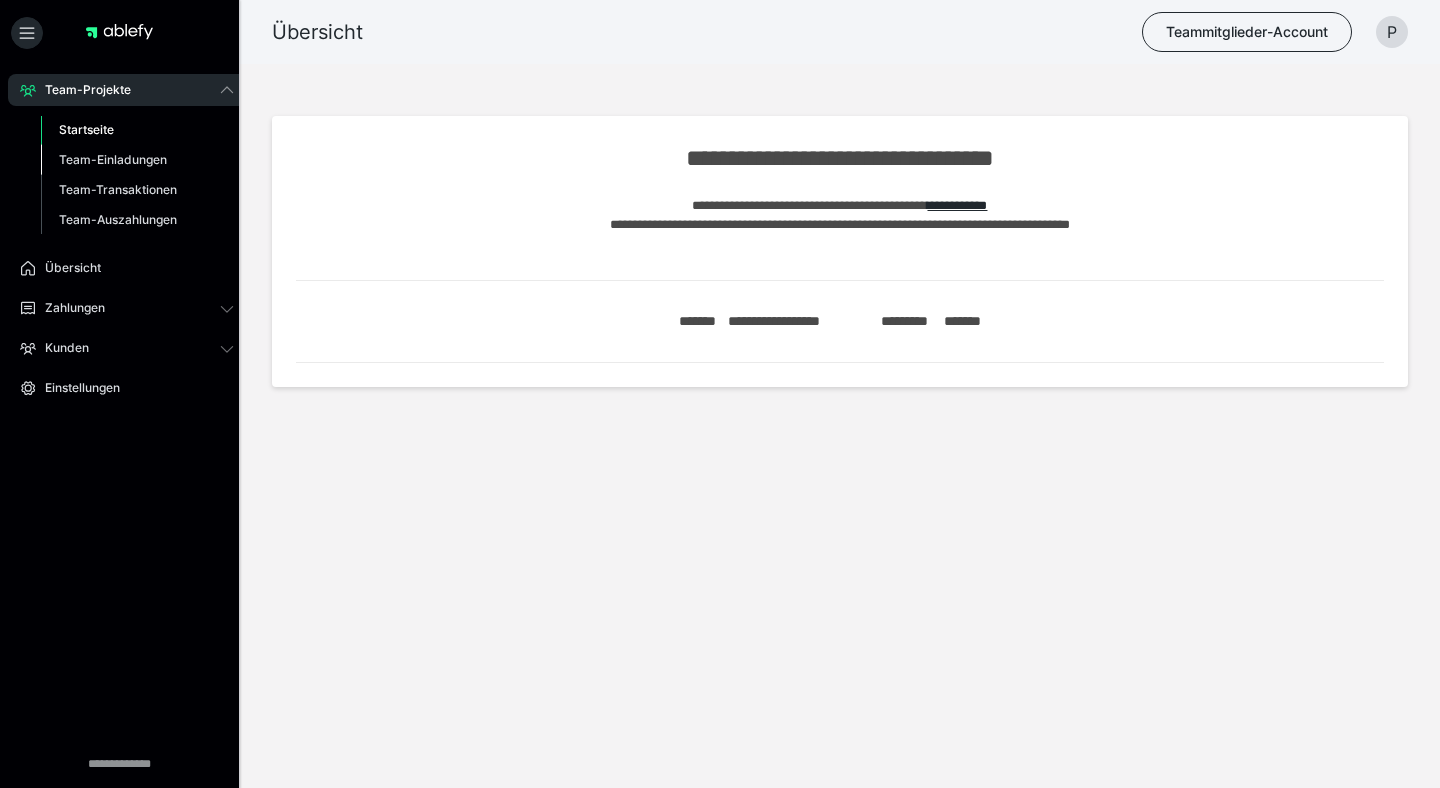 click on "Team-Einladungen" at bounding box center (113, 159) 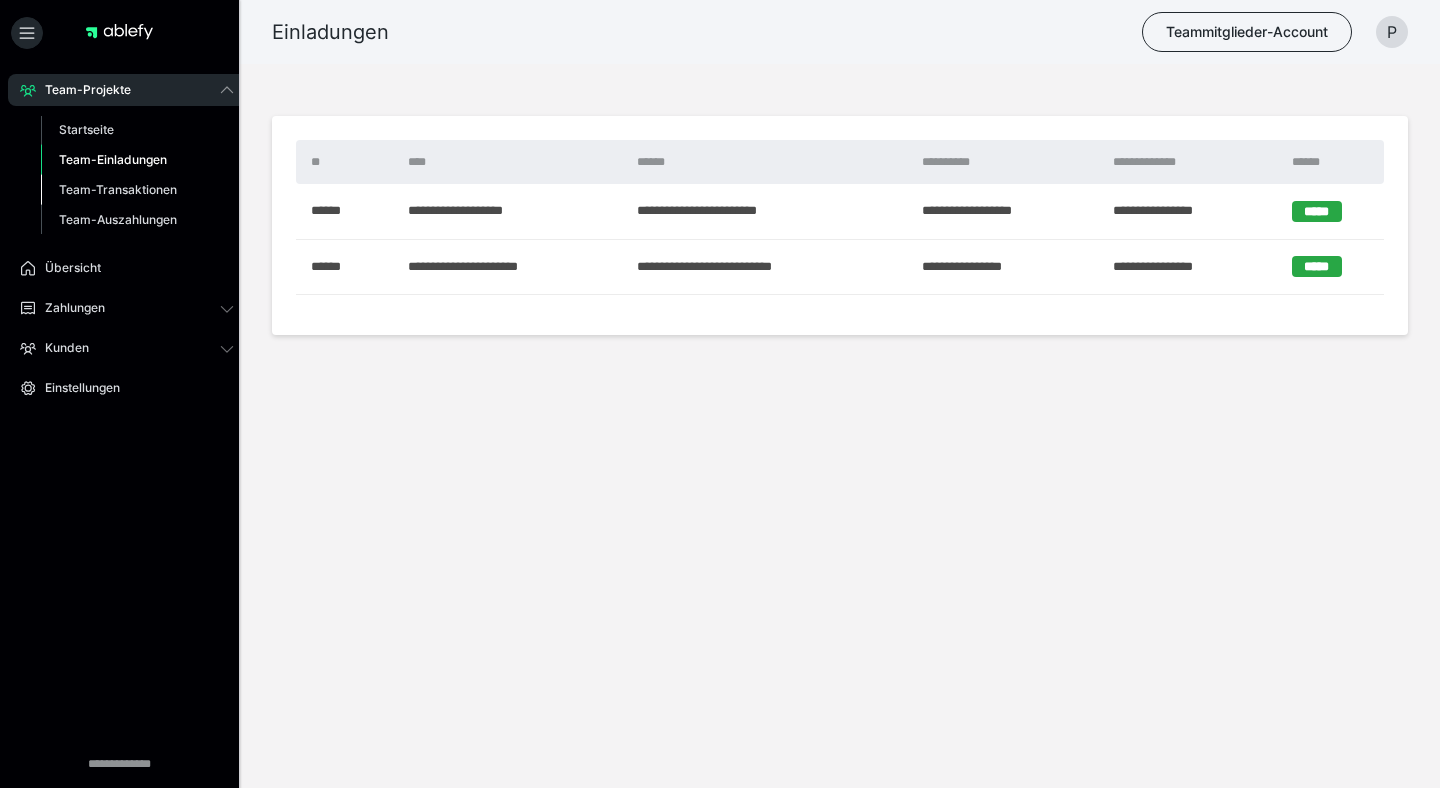 scroll, scrollTop: 0, scrollLeft: 0, axis: both 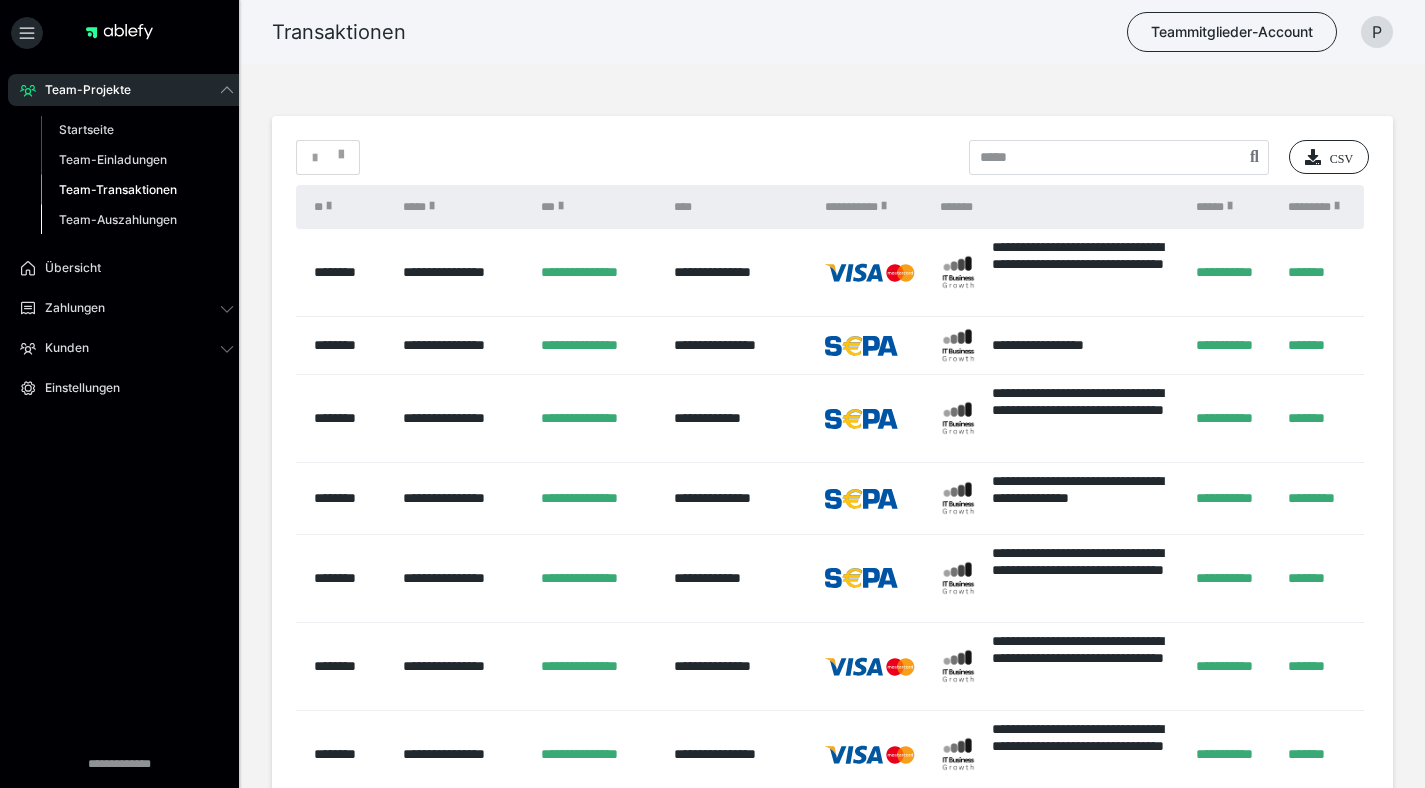 click on "Team-Auszahlungen" at bounding box center [118, 219] 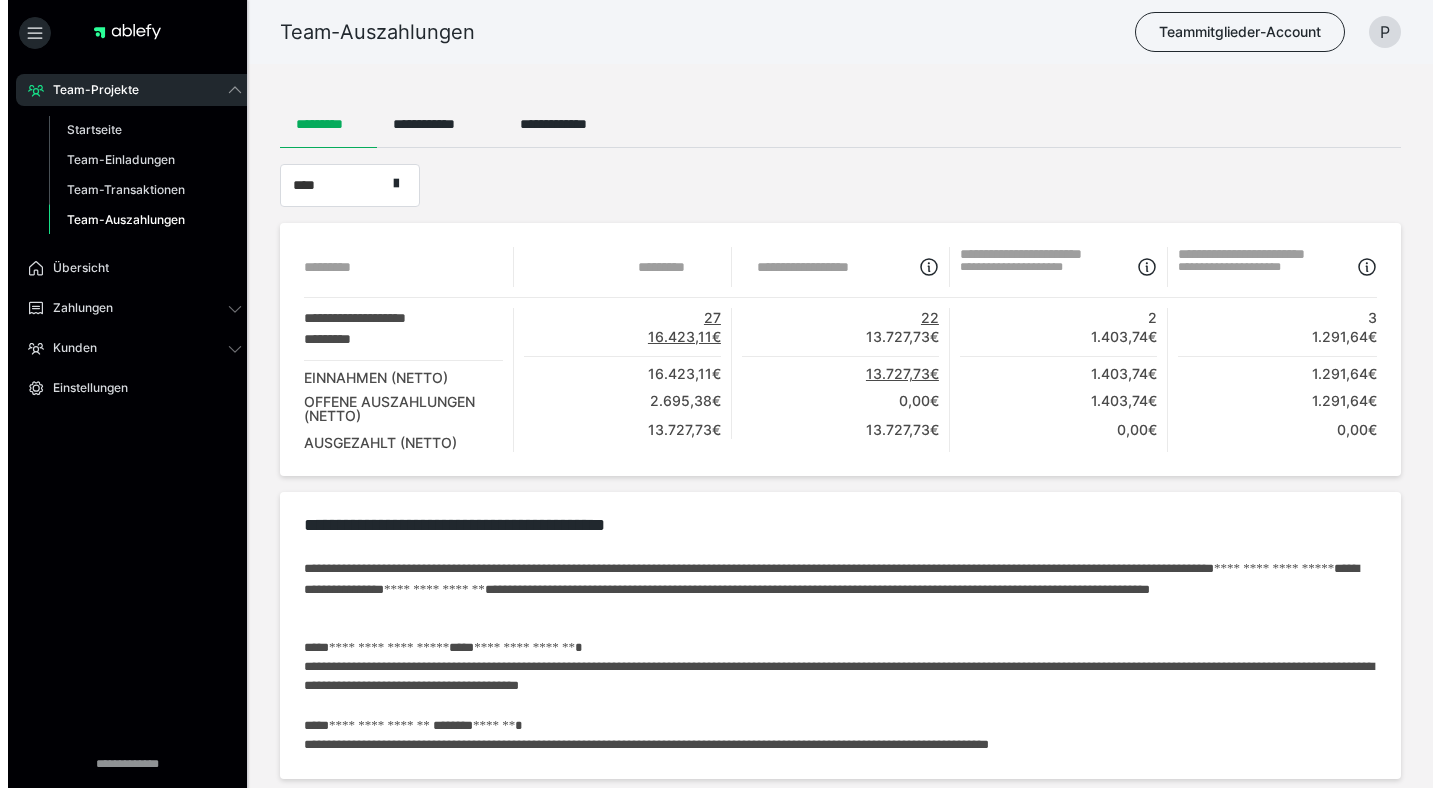 scroll, scrollTop: 0, scrollLeft: 0, axis: both 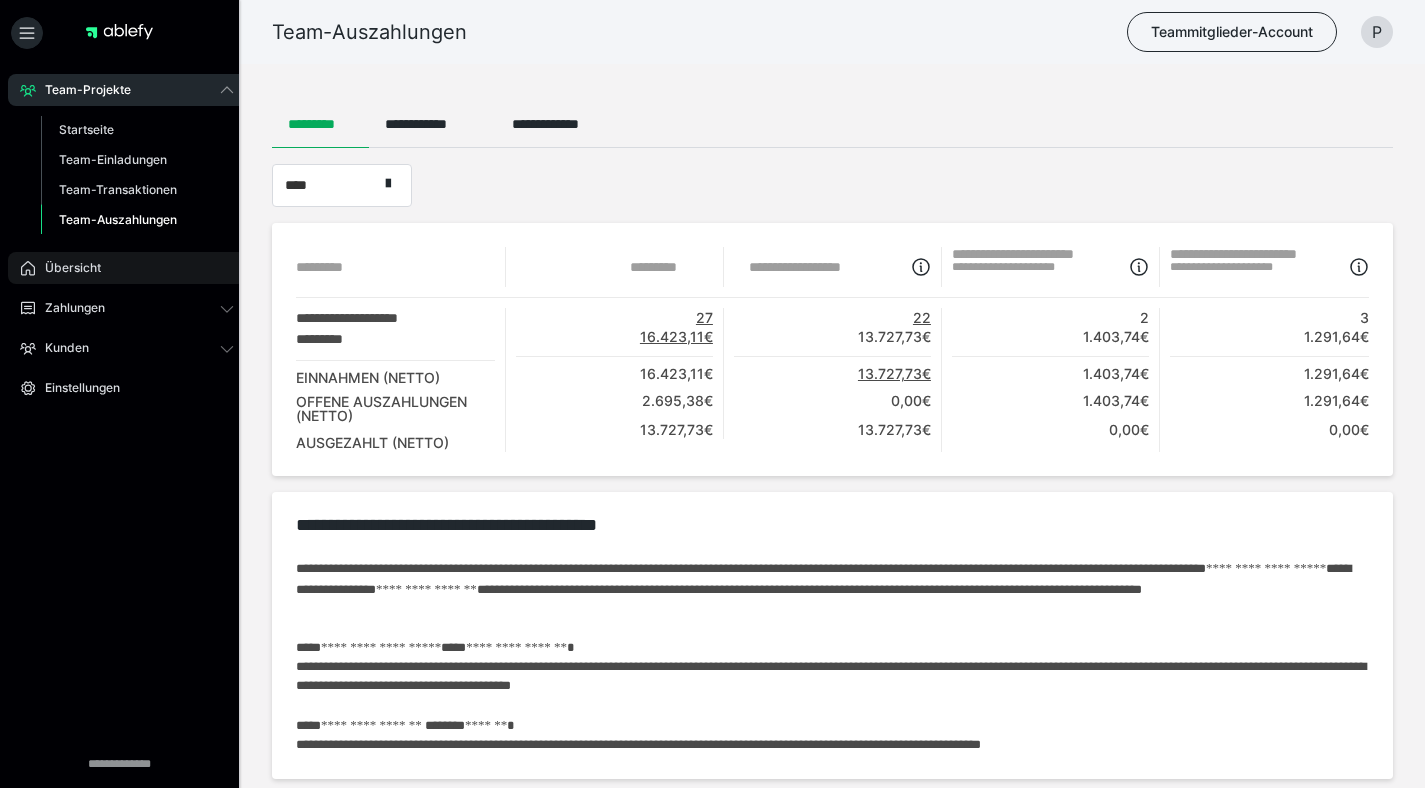 click on "Übersicht" at bounding box center (66, 268) 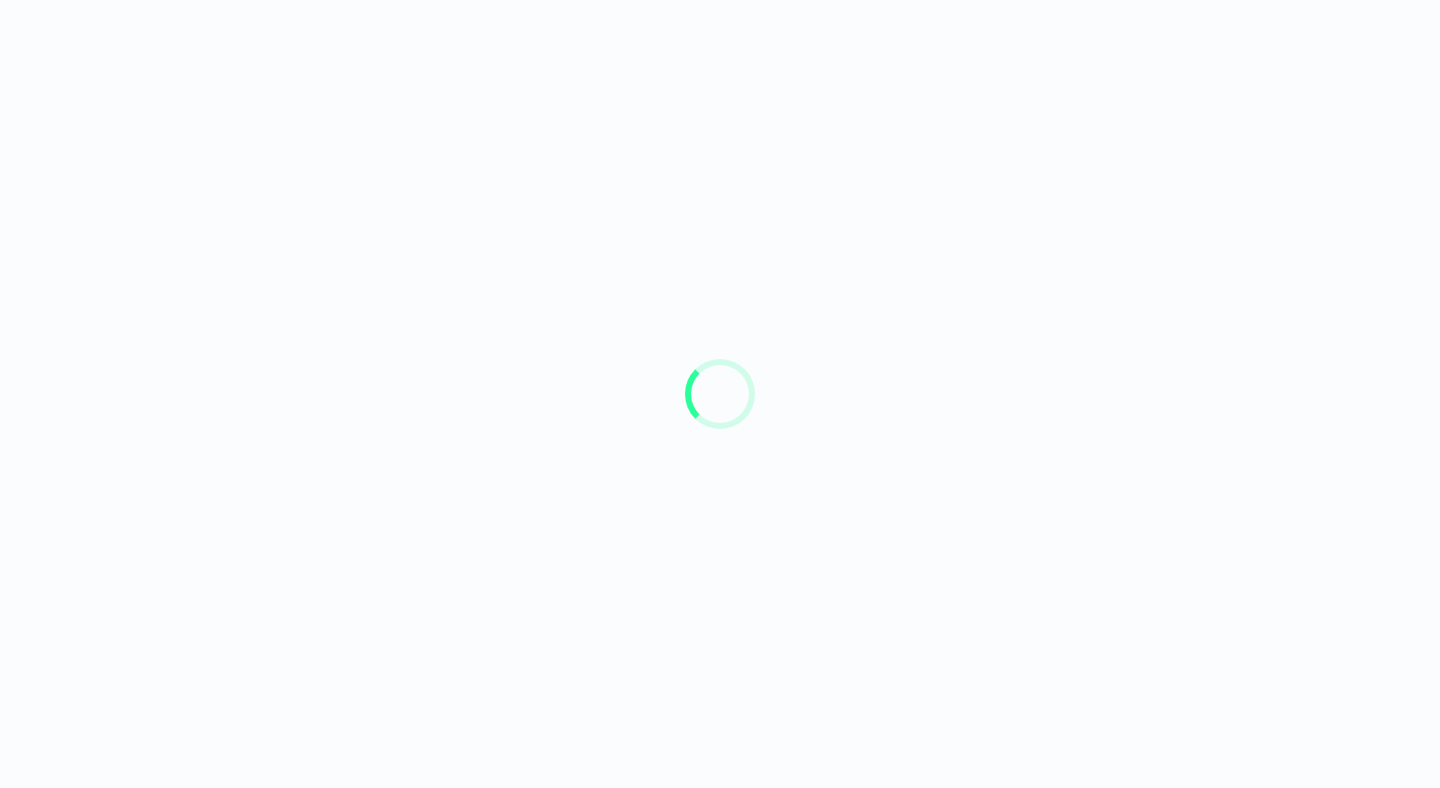 scroll, scrollTop: 0, scrollLeft: 0, axis: both 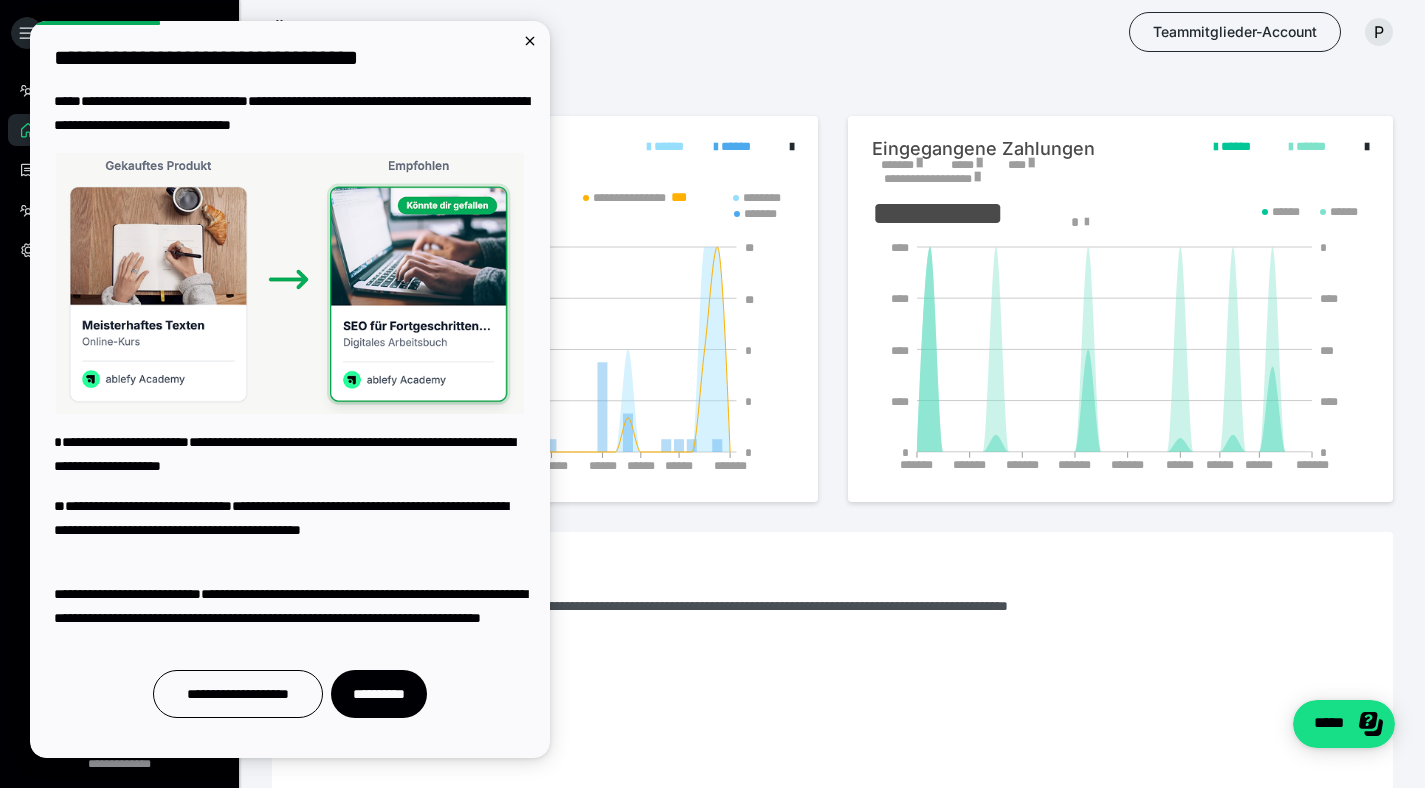 click at bounding box center [919, 163] 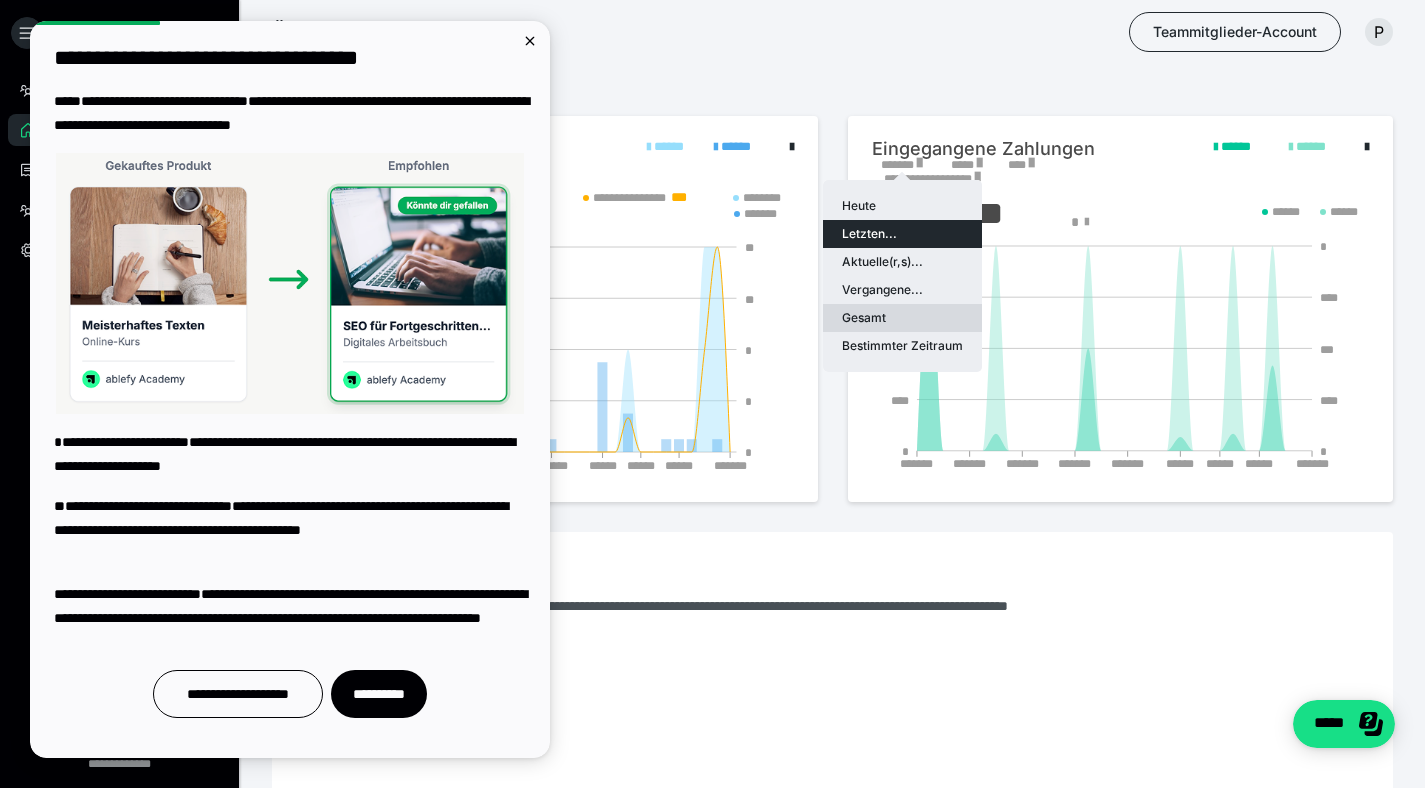 click on "Gesamt" at bounding box center (902, 318) 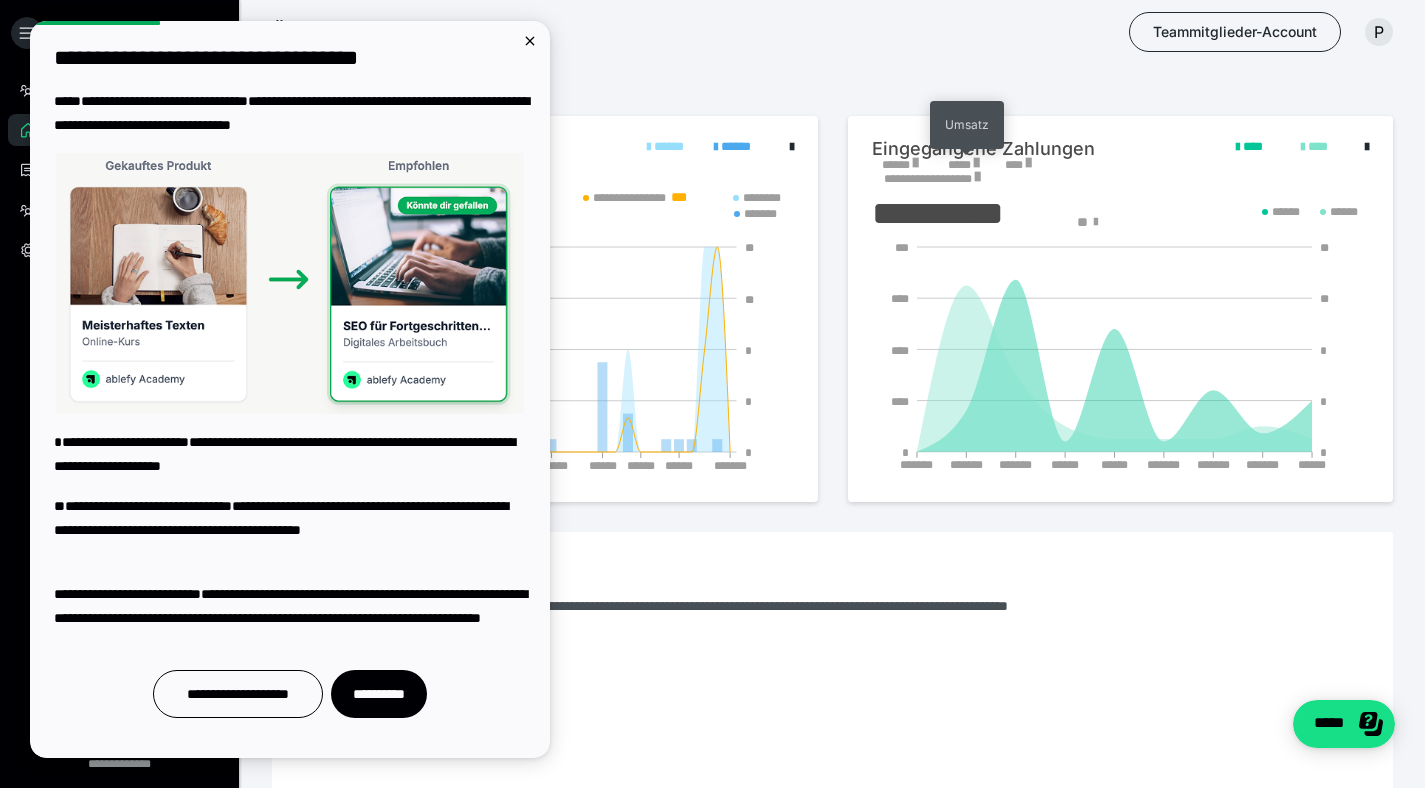 click on "Umsatz" at bounding box center (967, 125) 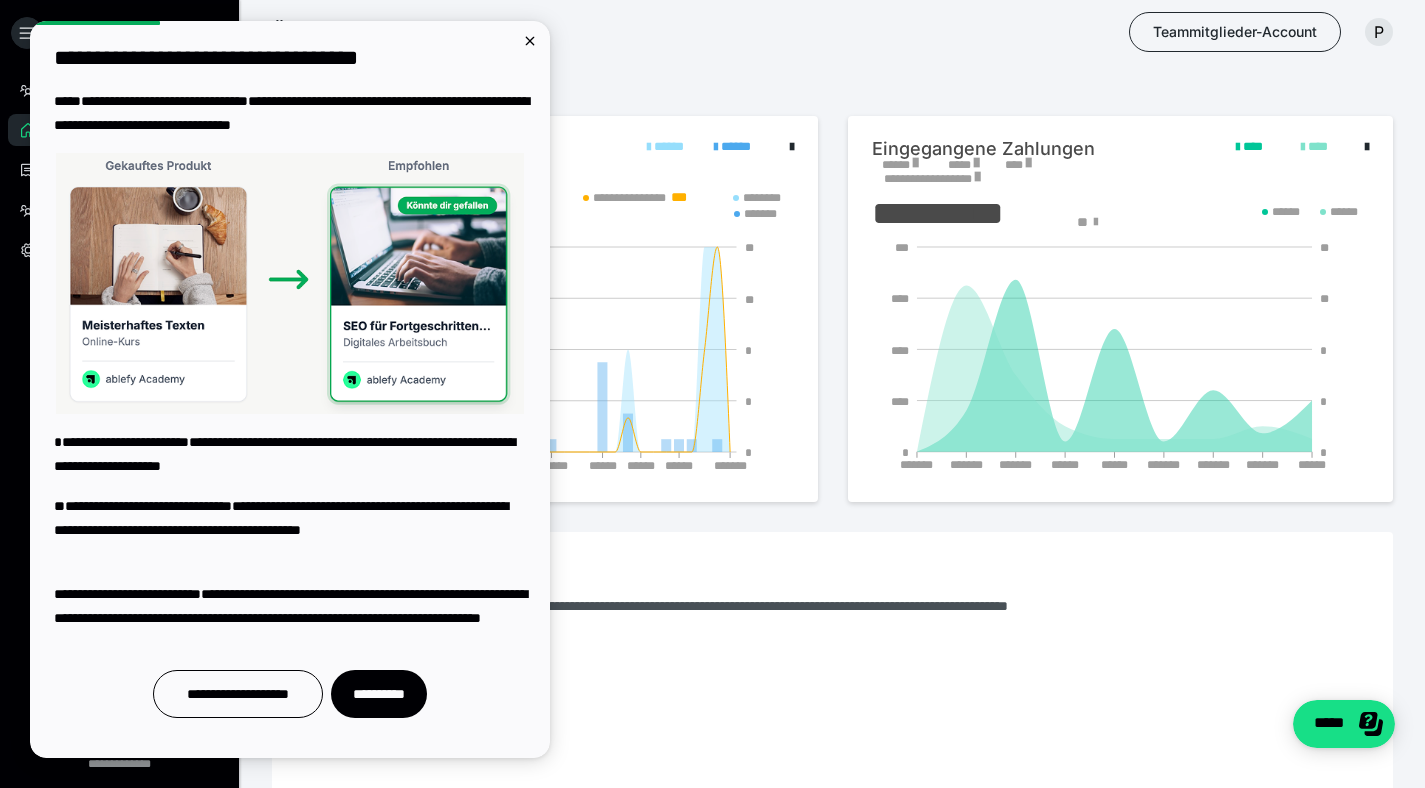 click at bounding box center (977, 177) 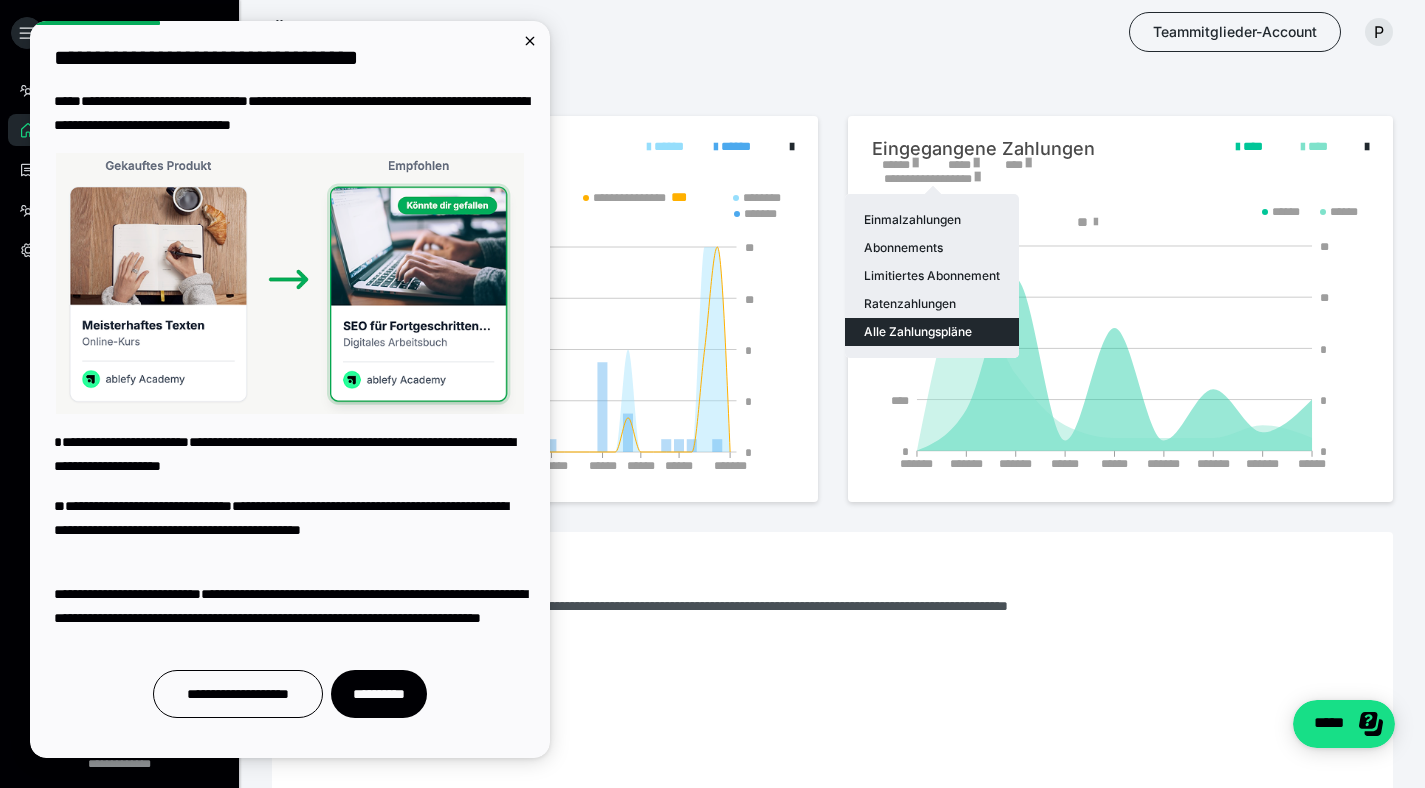 click on "Übersicht Teammitglieder-Account P" at bounding box center (712, 32) 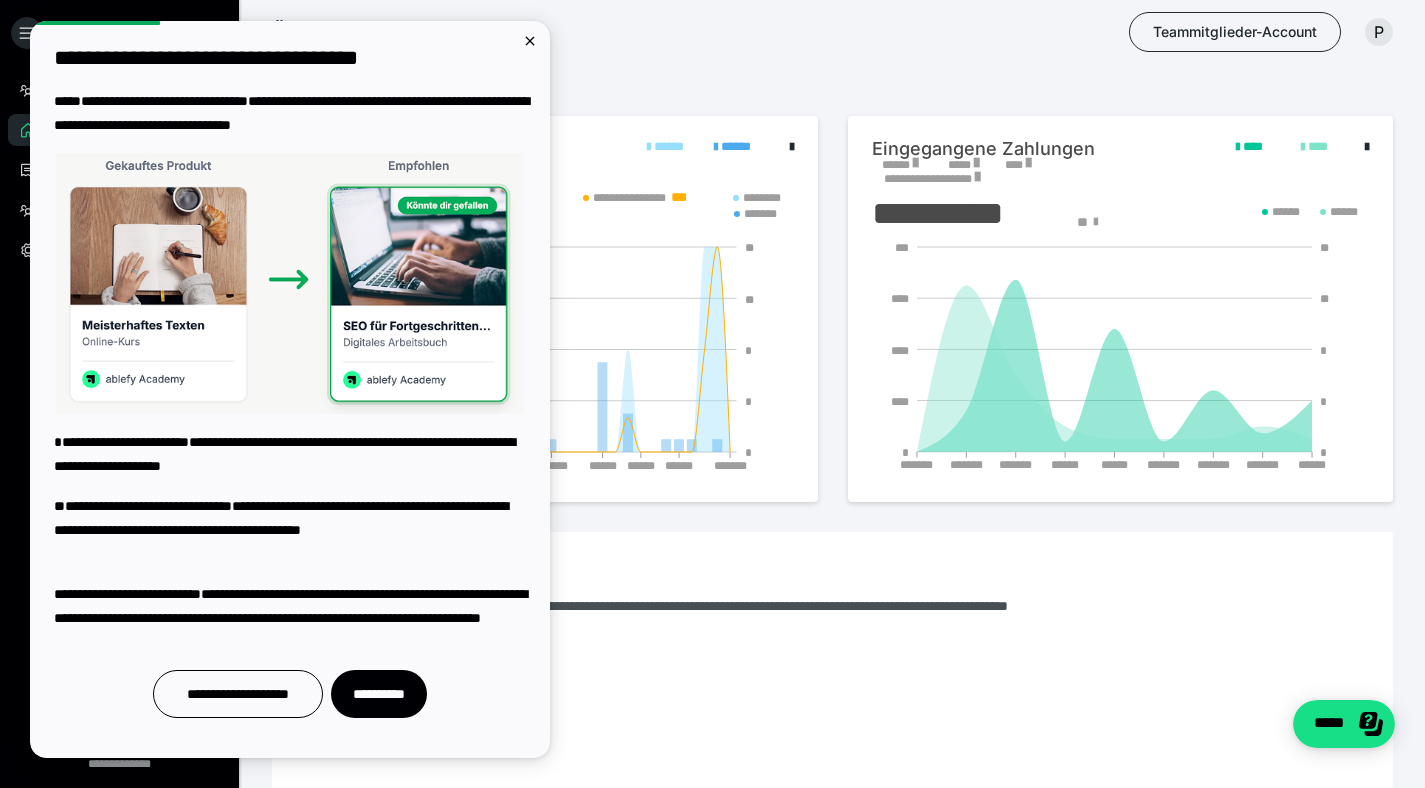 click at bounding box center (915, 163) 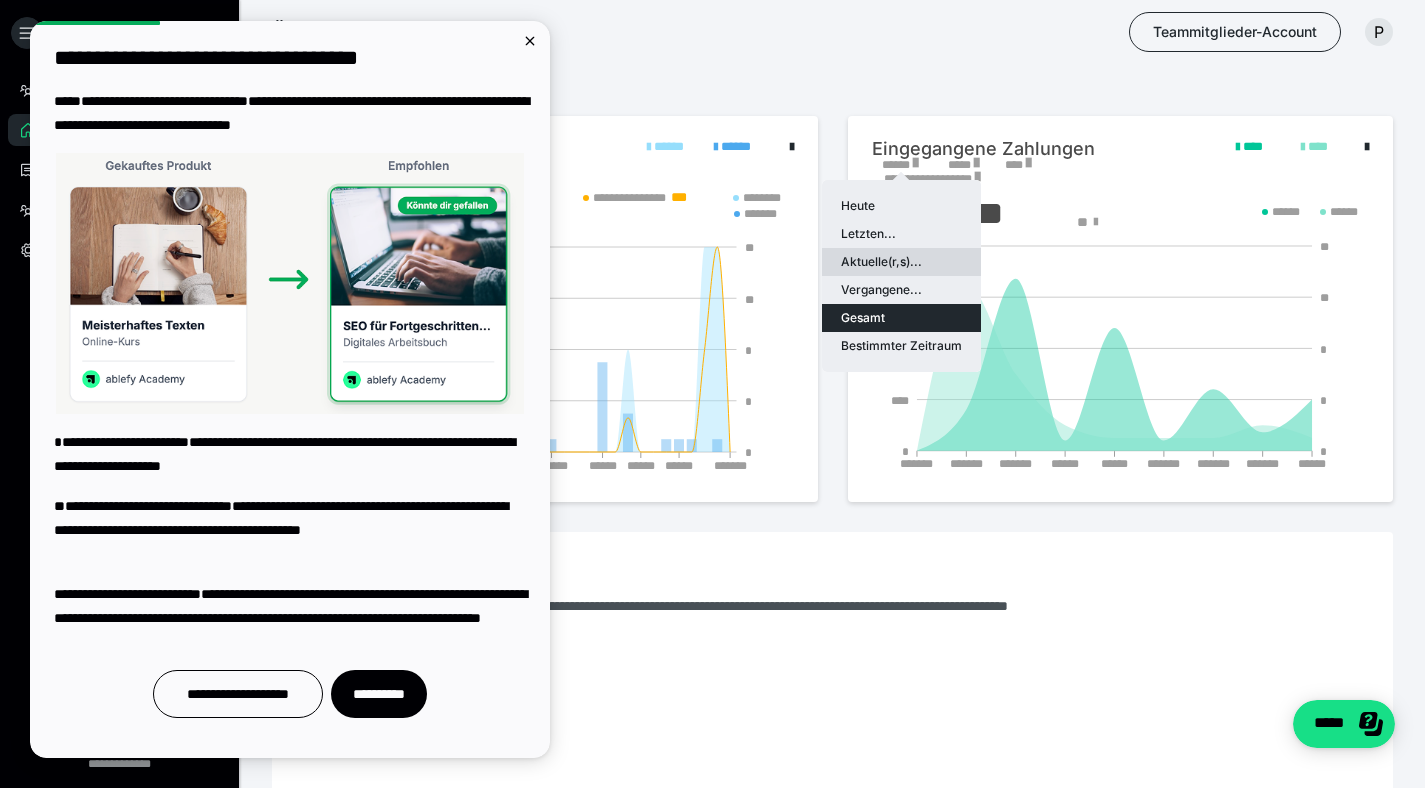 click on "Aktuelle(r,s)..." at bounding box center [901, 262] 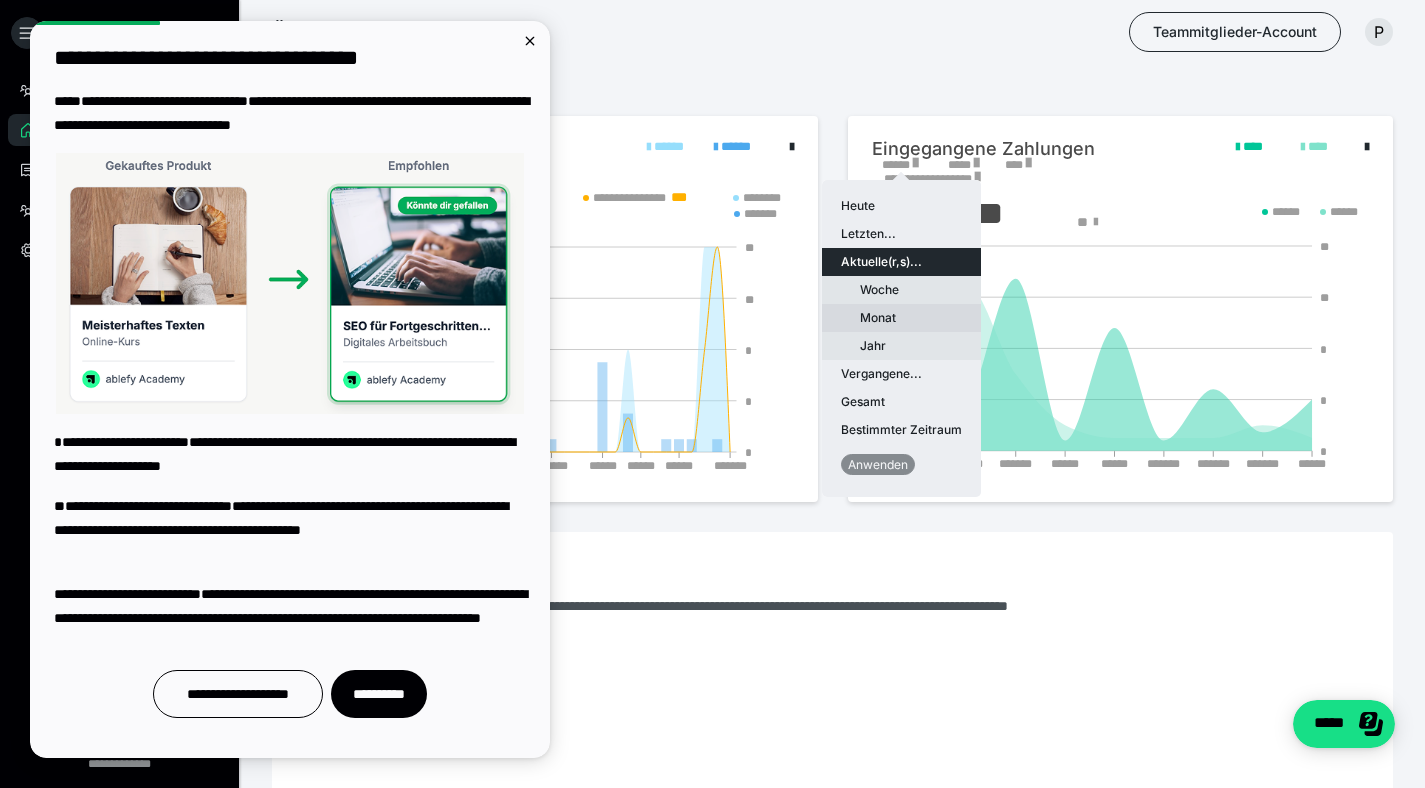 click on "Monat" at bounding box center (901, 318) 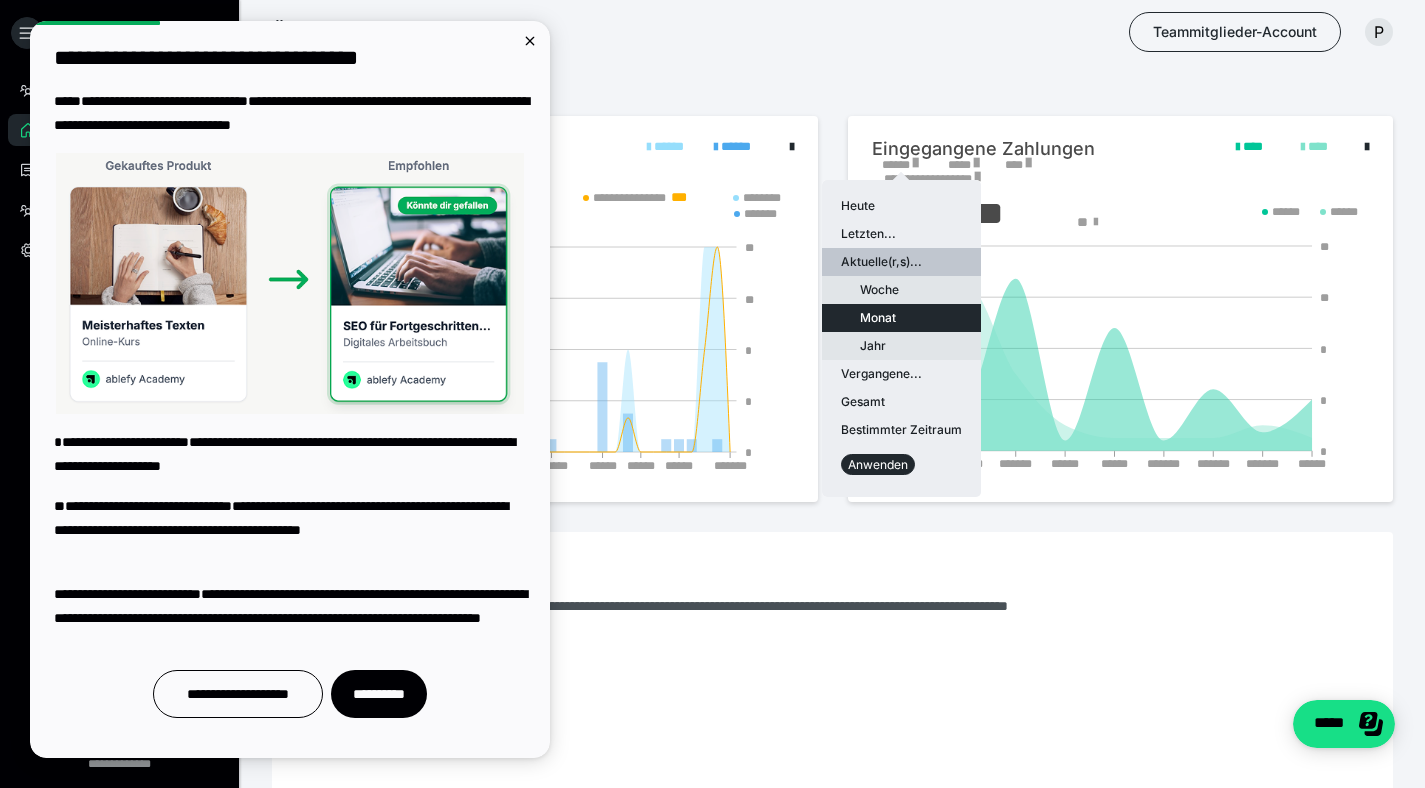click on "Anwenden" at bounding box center [878, 464] 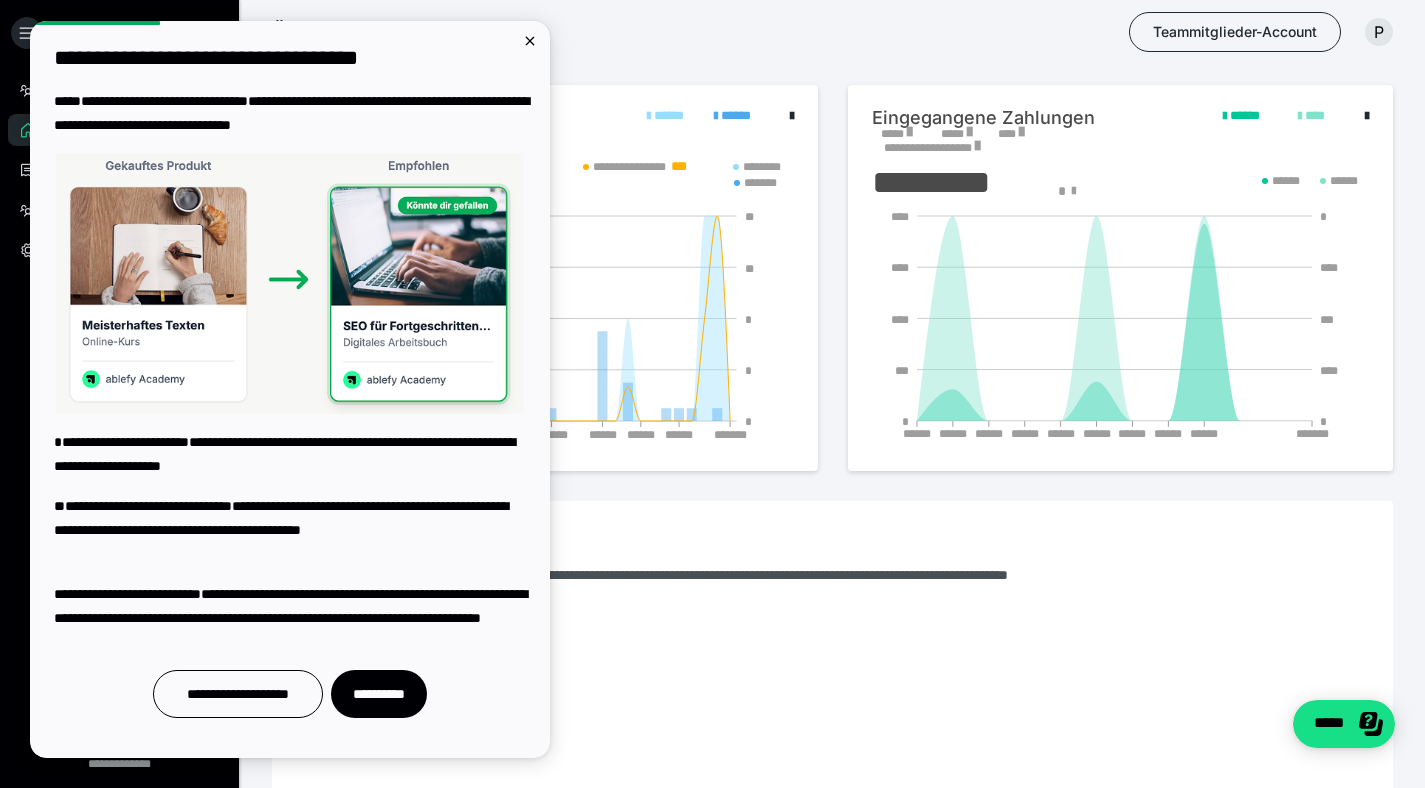 scroll, scrollTop: 17, scrollLeft: 0, axis: vertical 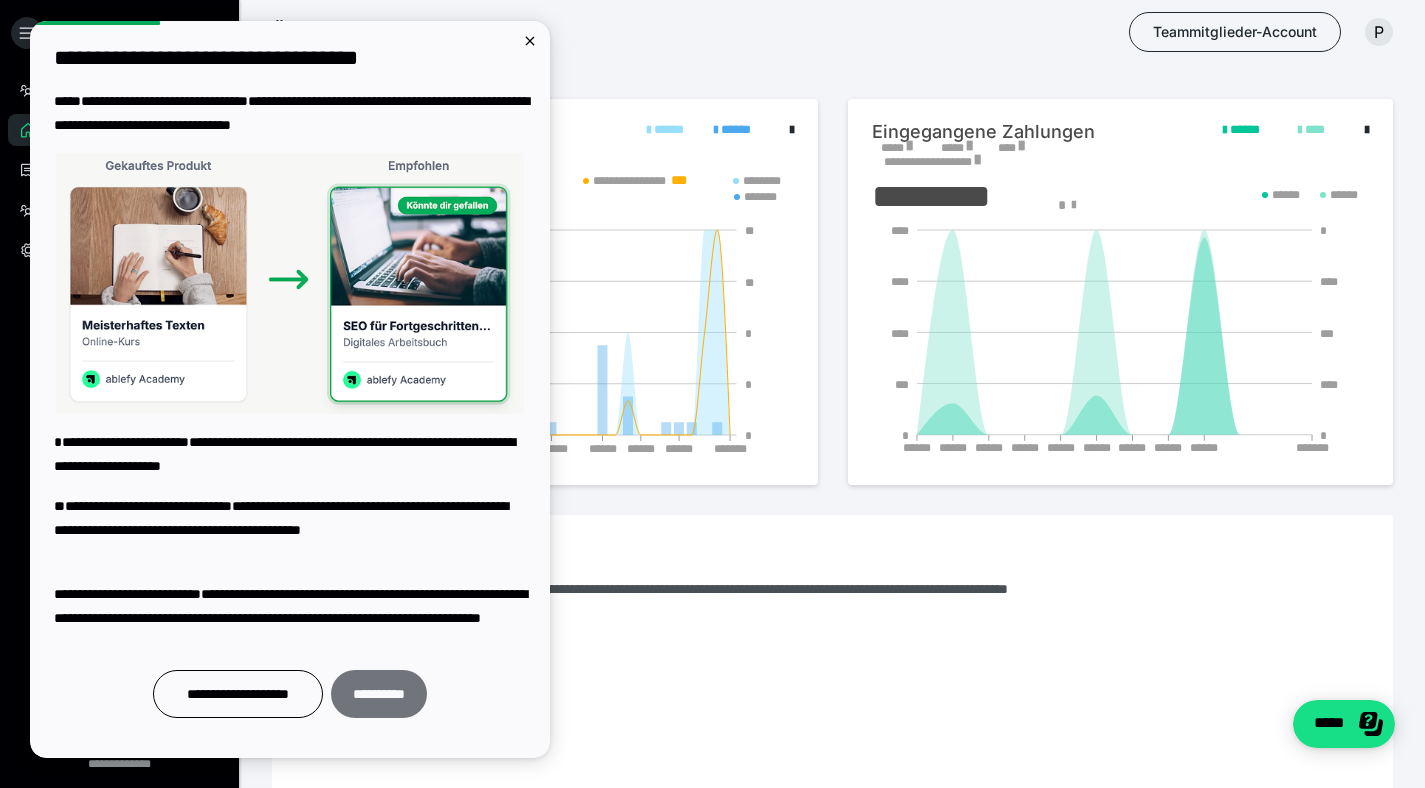 click on "**********" at bounding box center (379, 694) 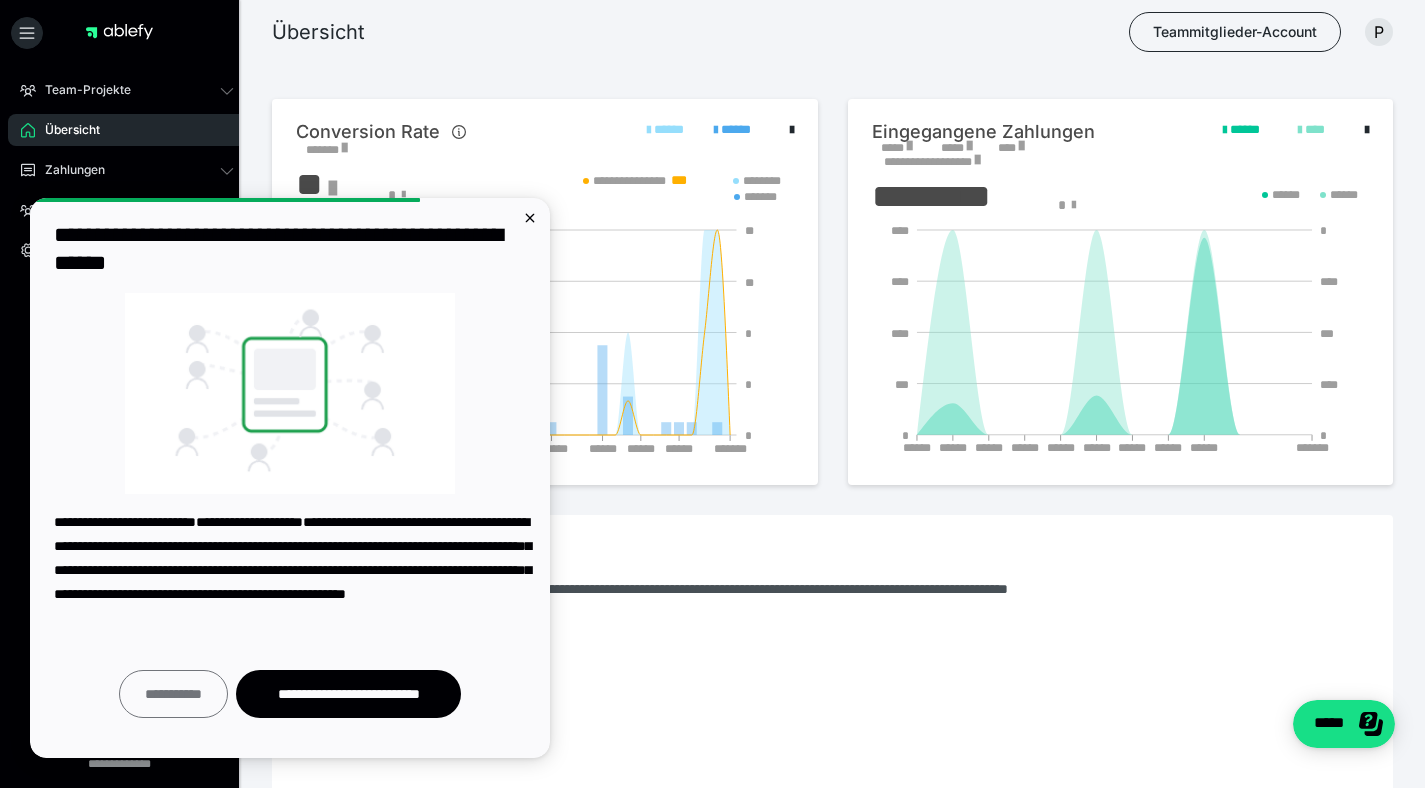 click on "**********" at bounding box center (173, 694) 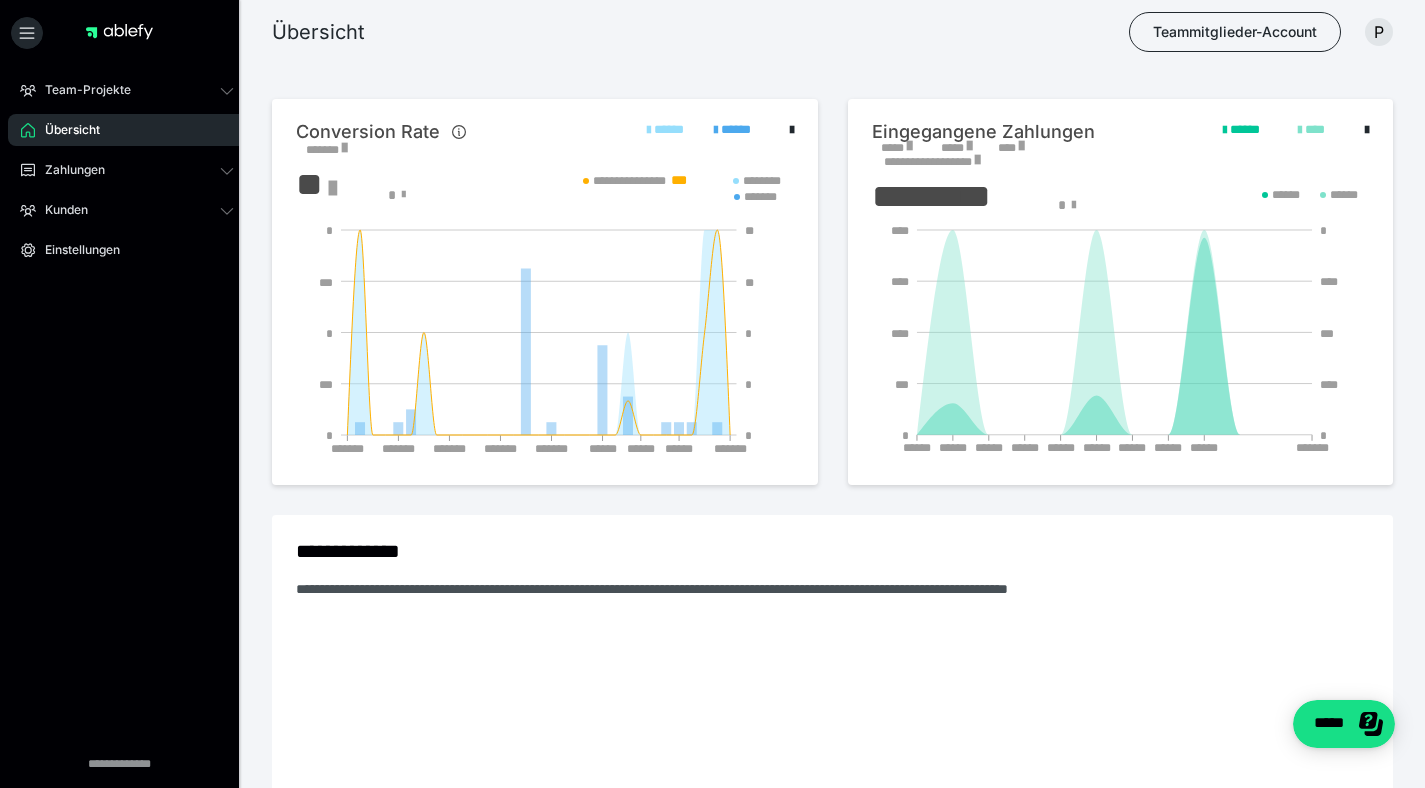scroll, scrollTop: 0, scrollLeft: 0, axis: both 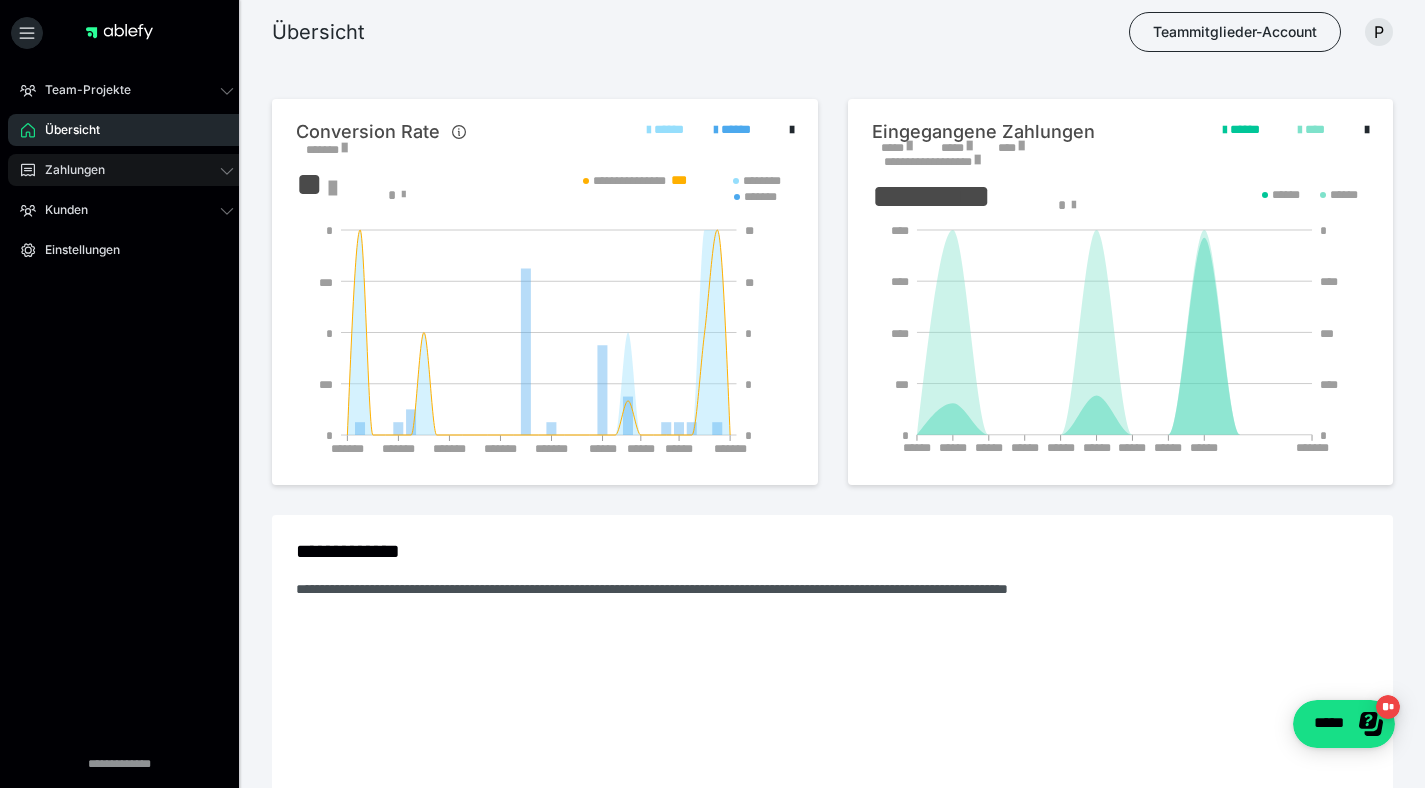 click on "Zahlungen" at bounding box center (127, 170) 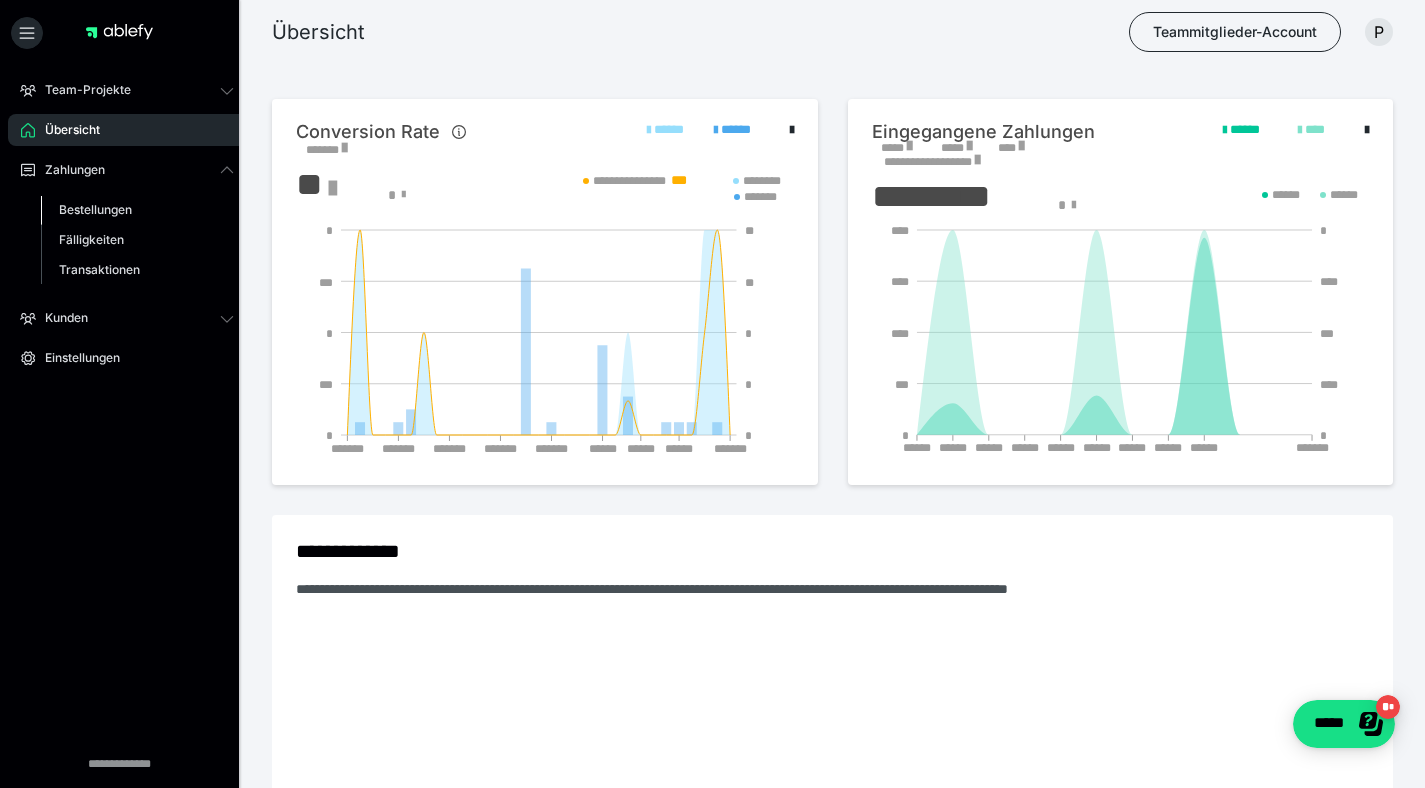 click on "Bestellungen" at bounding box center [95, 209] 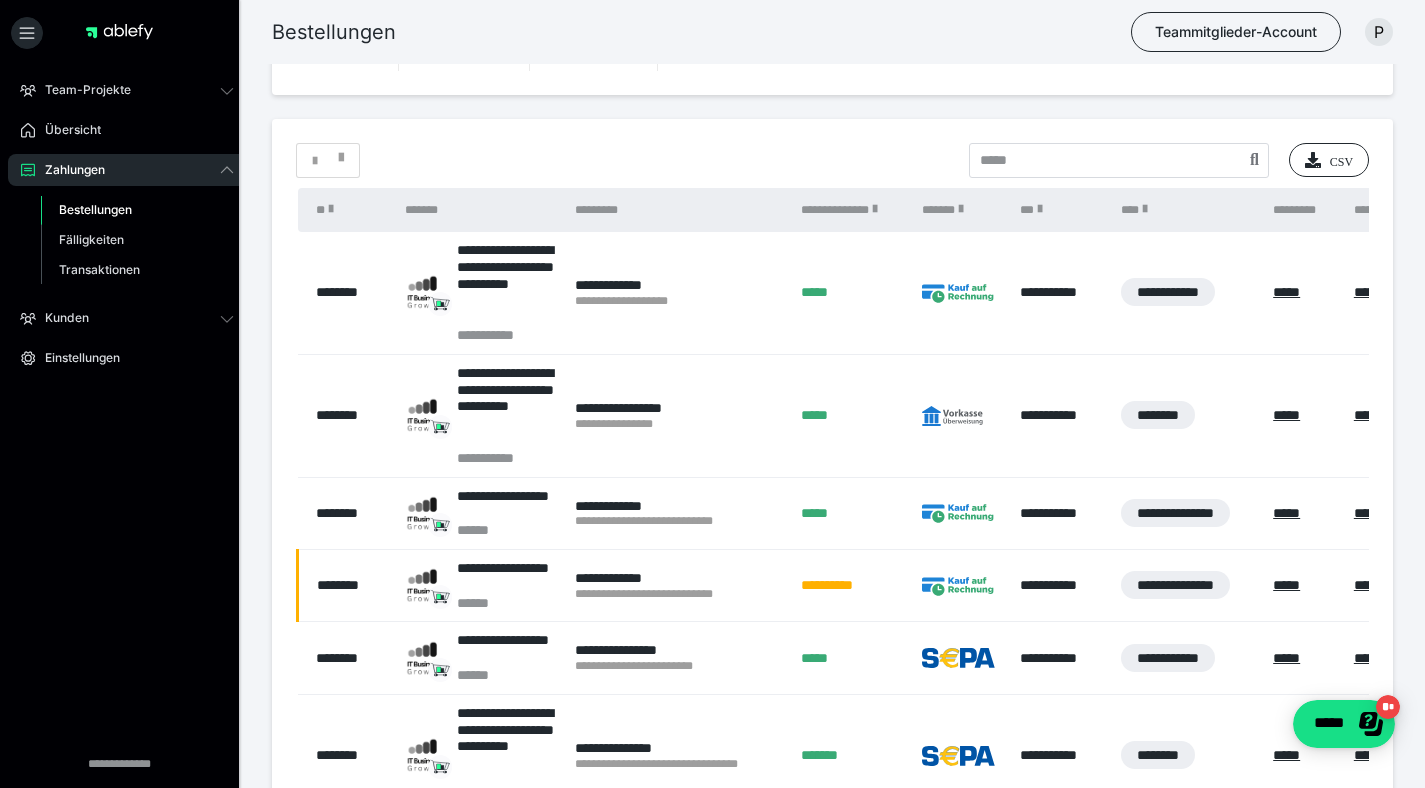 scroll, scrollTop: 102, scrollLeft: 0, axis: vertical 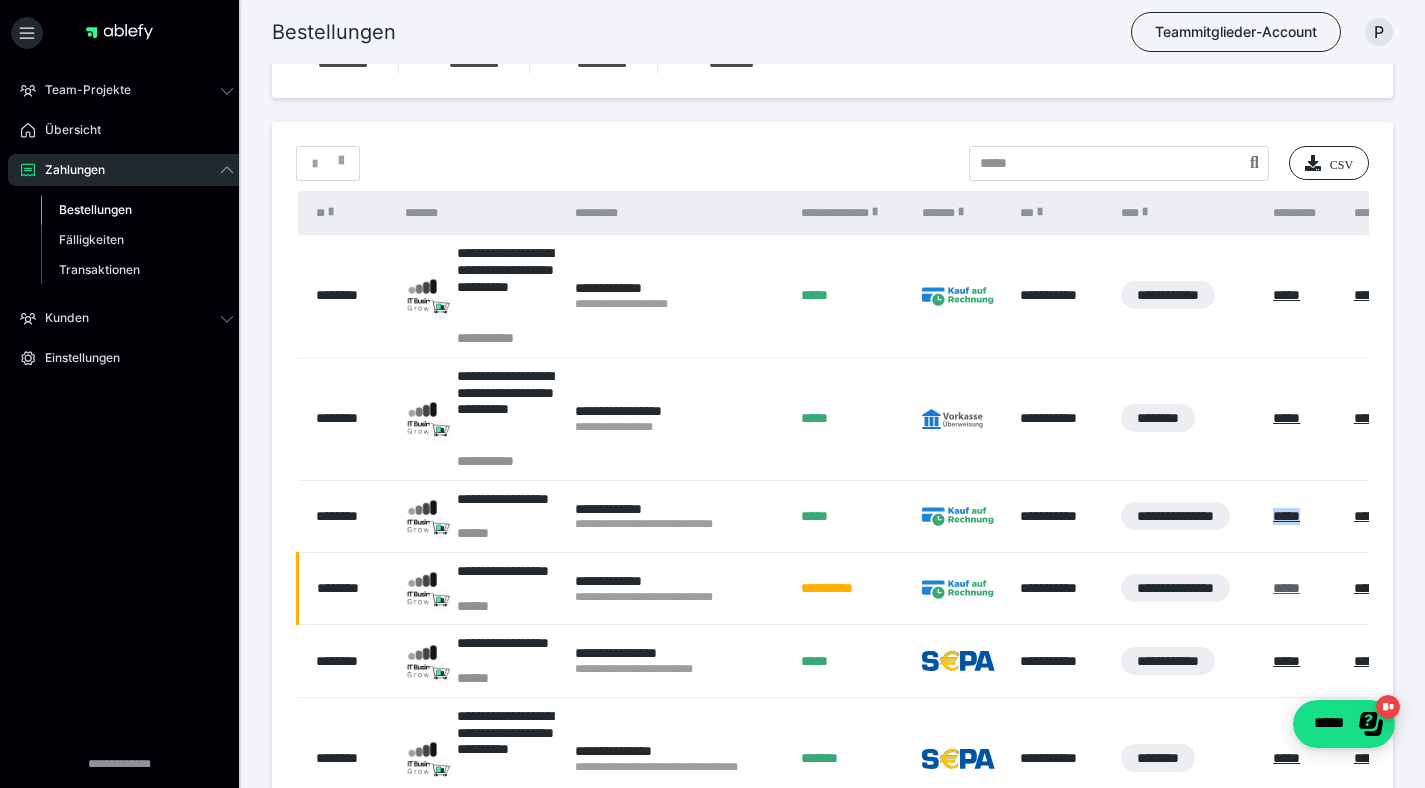 click on "*****" at bounding box center [1286, 588] 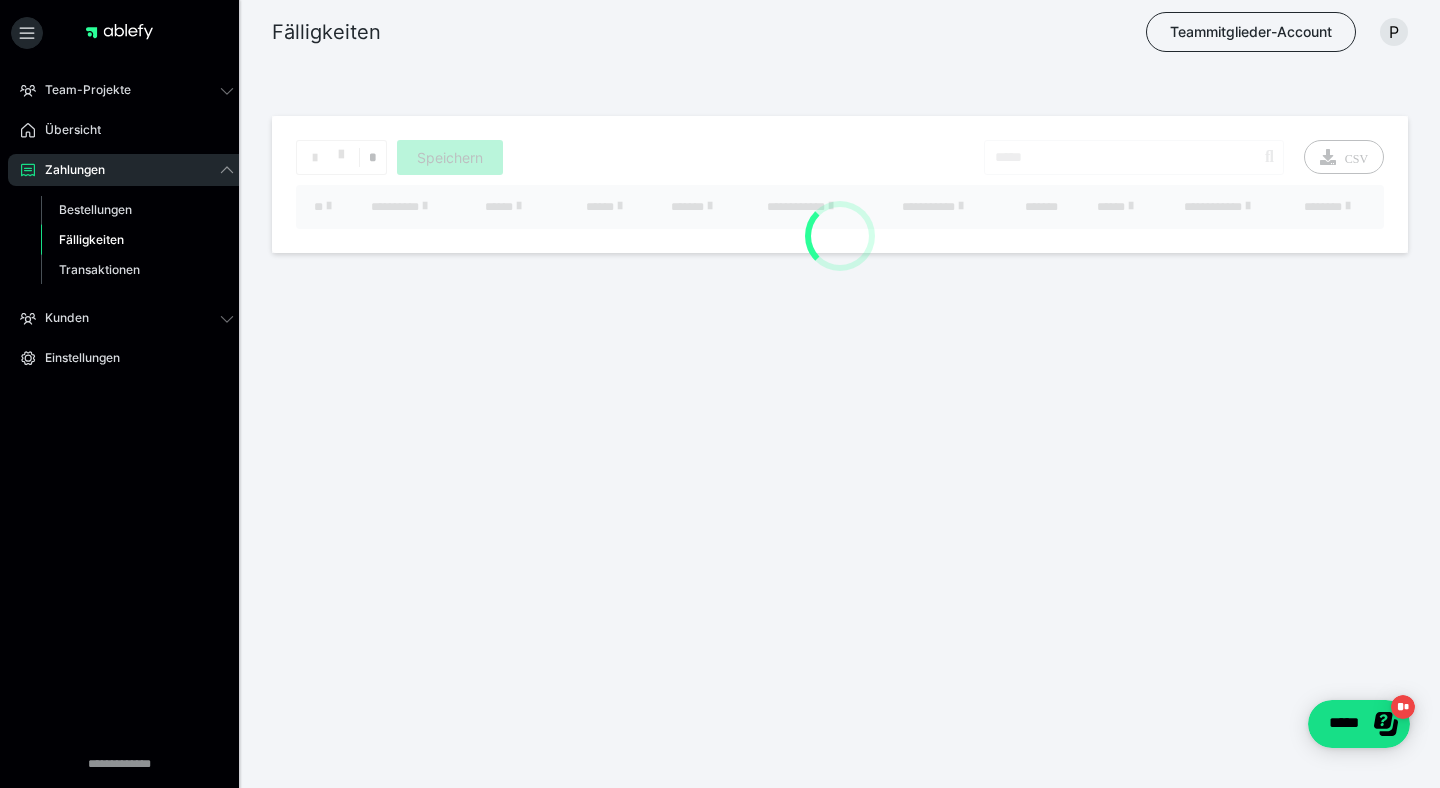 scroll, scrollTop: 0, scrollLeft: 0, axis: both 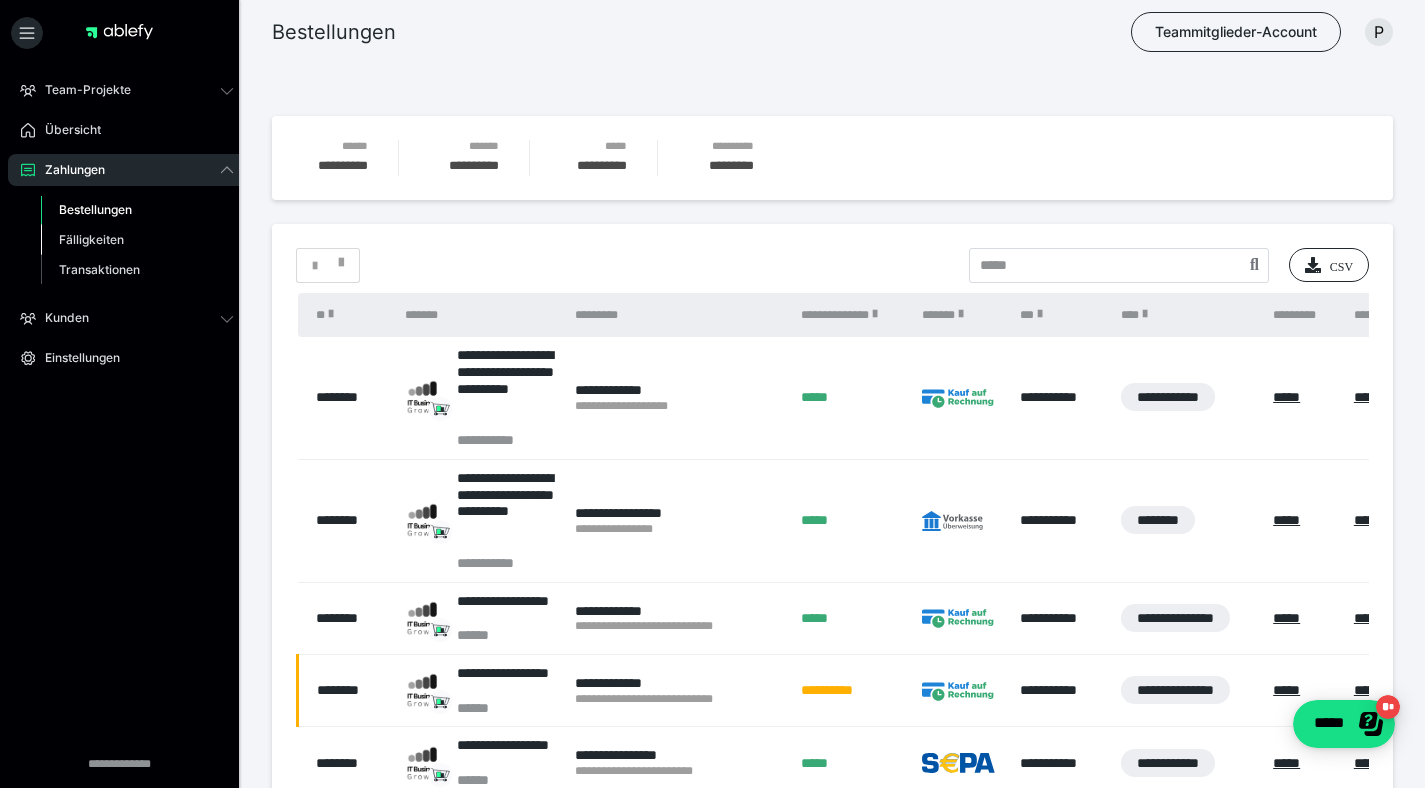 click on "Fälligkeiten" at bounding box center [91, 239] 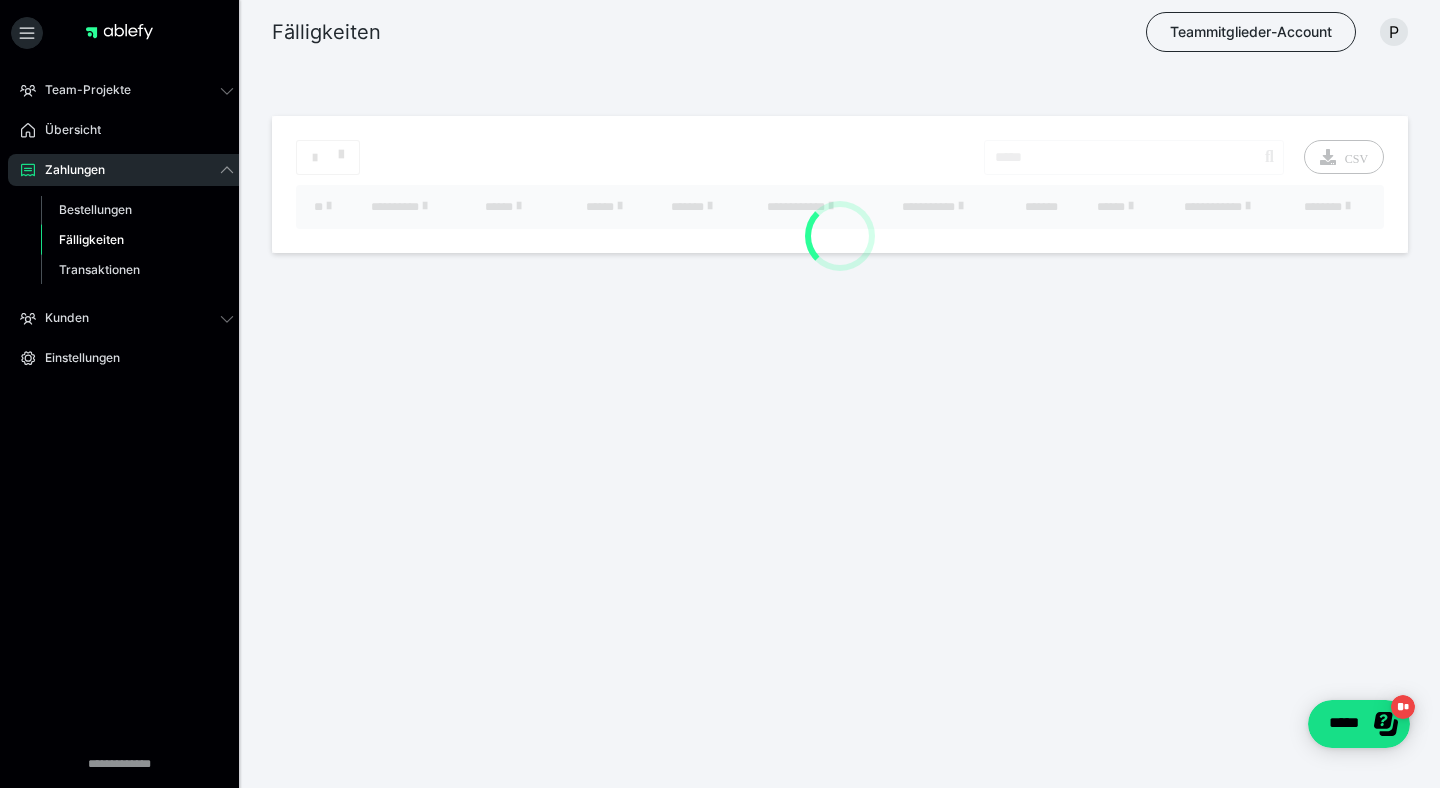 scroll, scrollTop: 0, scrollLeft: 0, axis: both 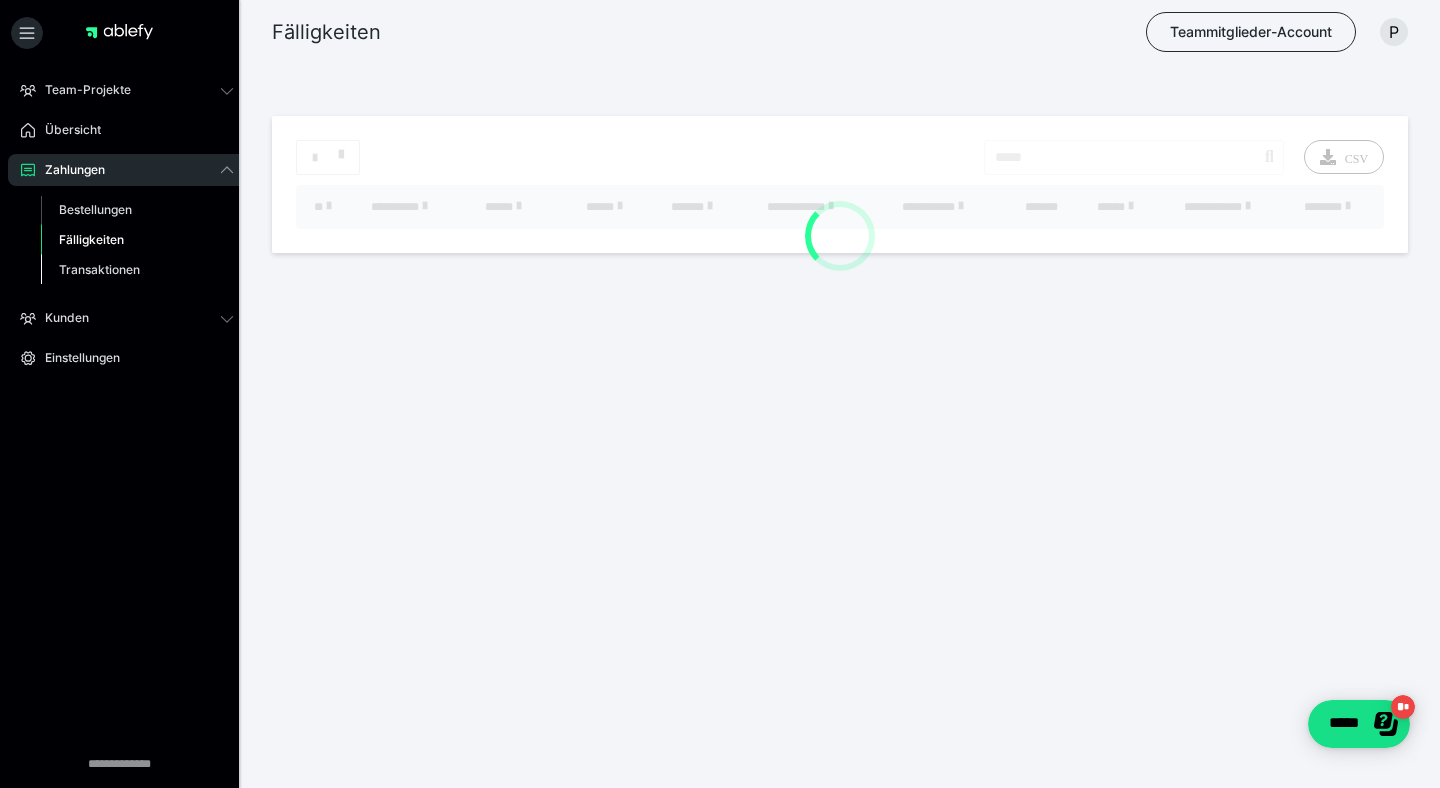 click on "Transaktionen" at bounding box center (99, 269) 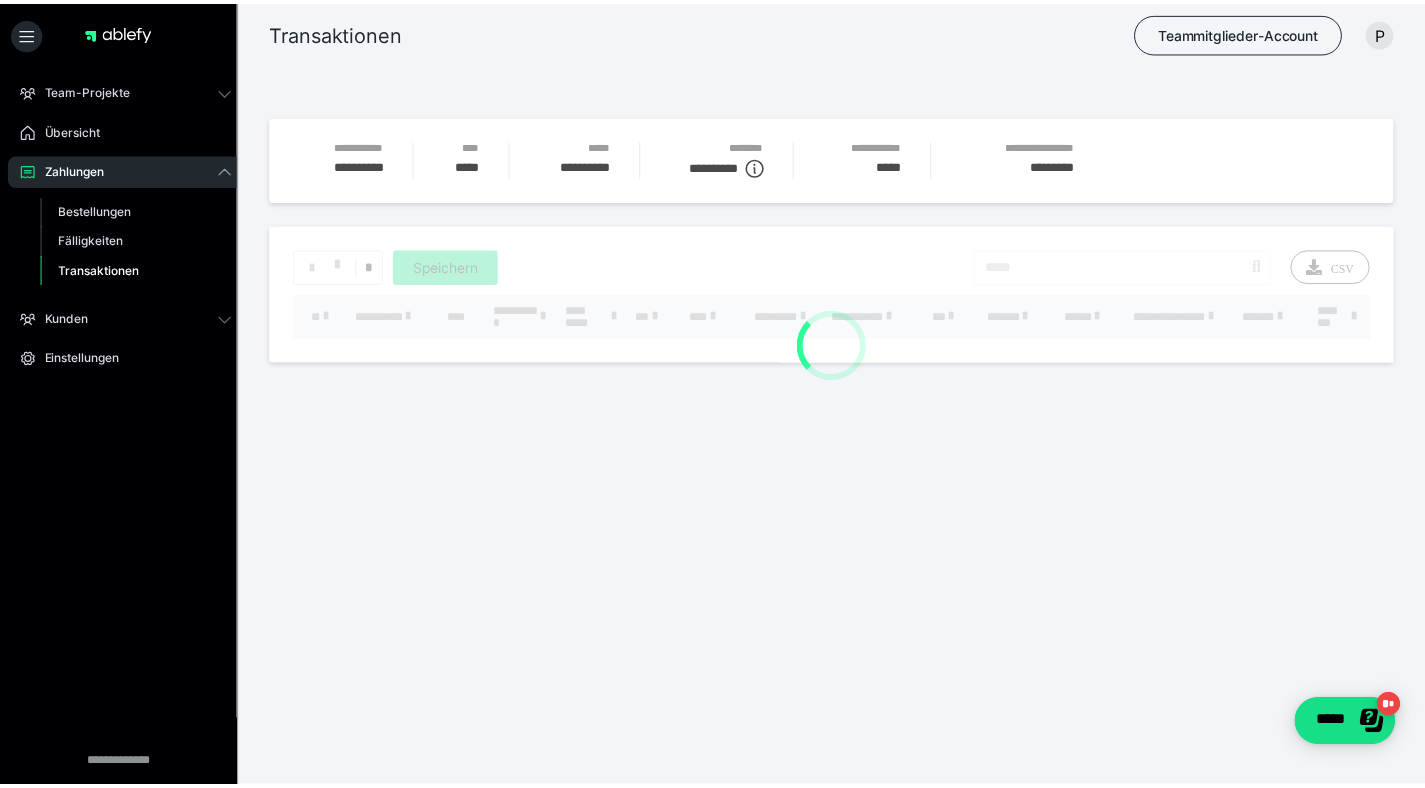 scroll, scrollTop: 0, scrollLeft: 0, axis: both 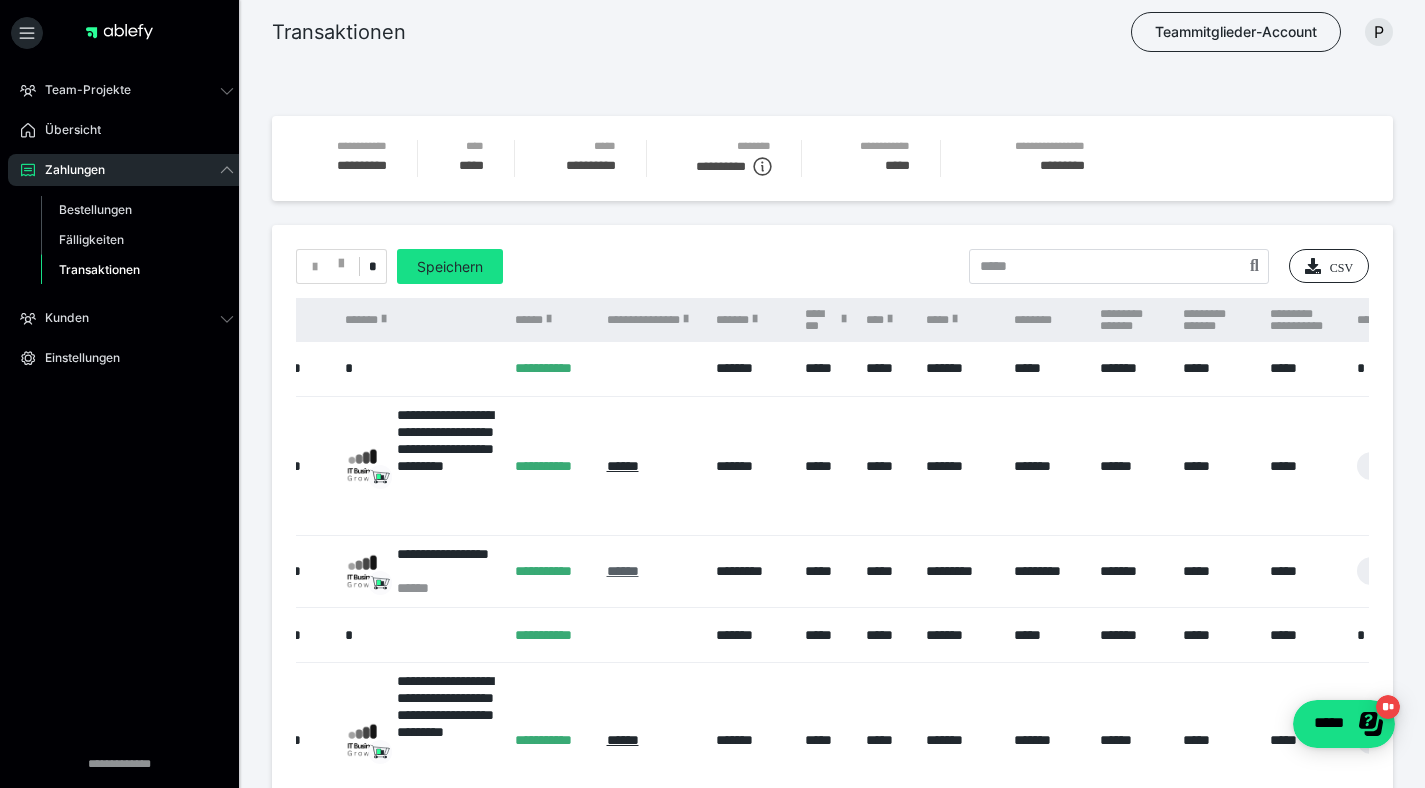 click on "******" at bounding box center [623, 571] 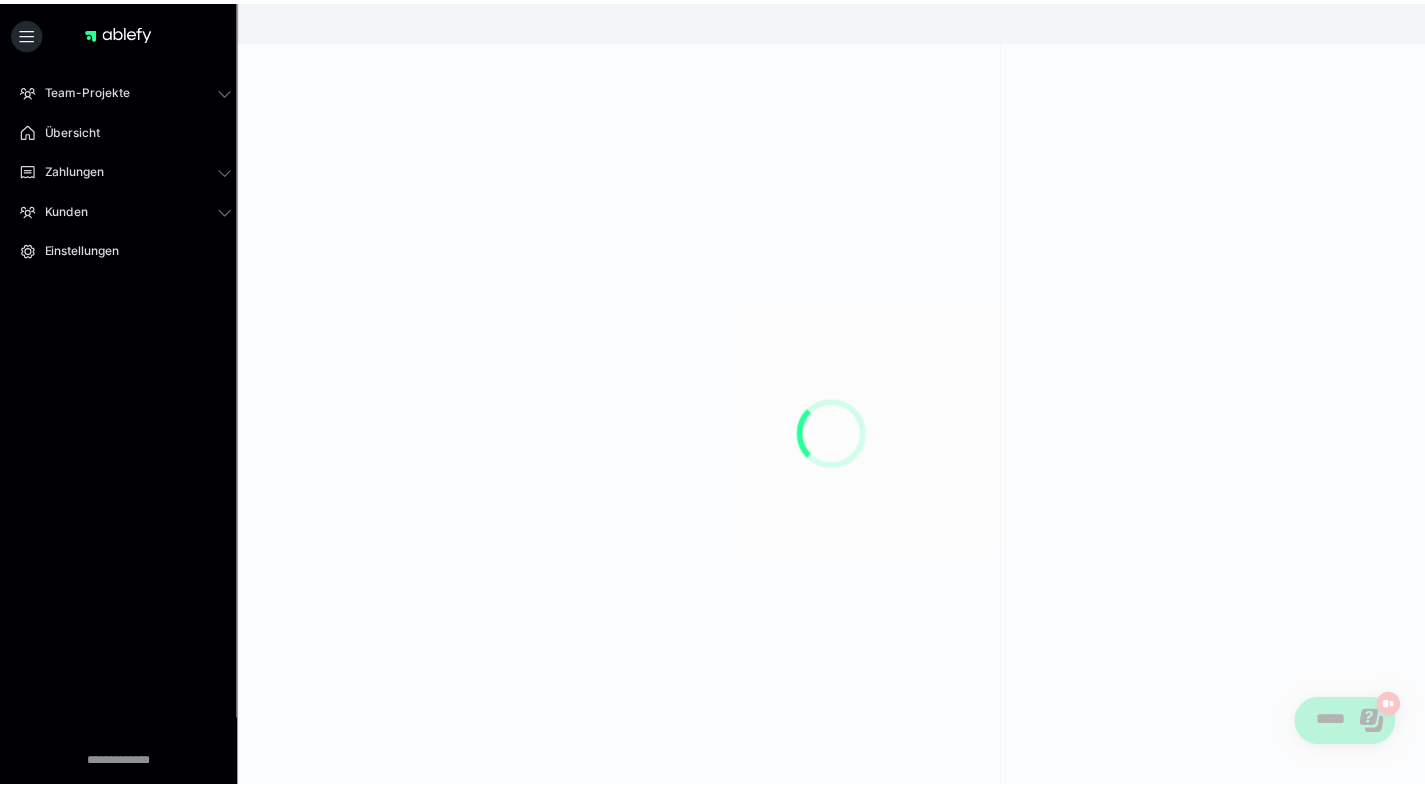 scroll, scrollTop: 0, scrollLeft: 0, axis: both 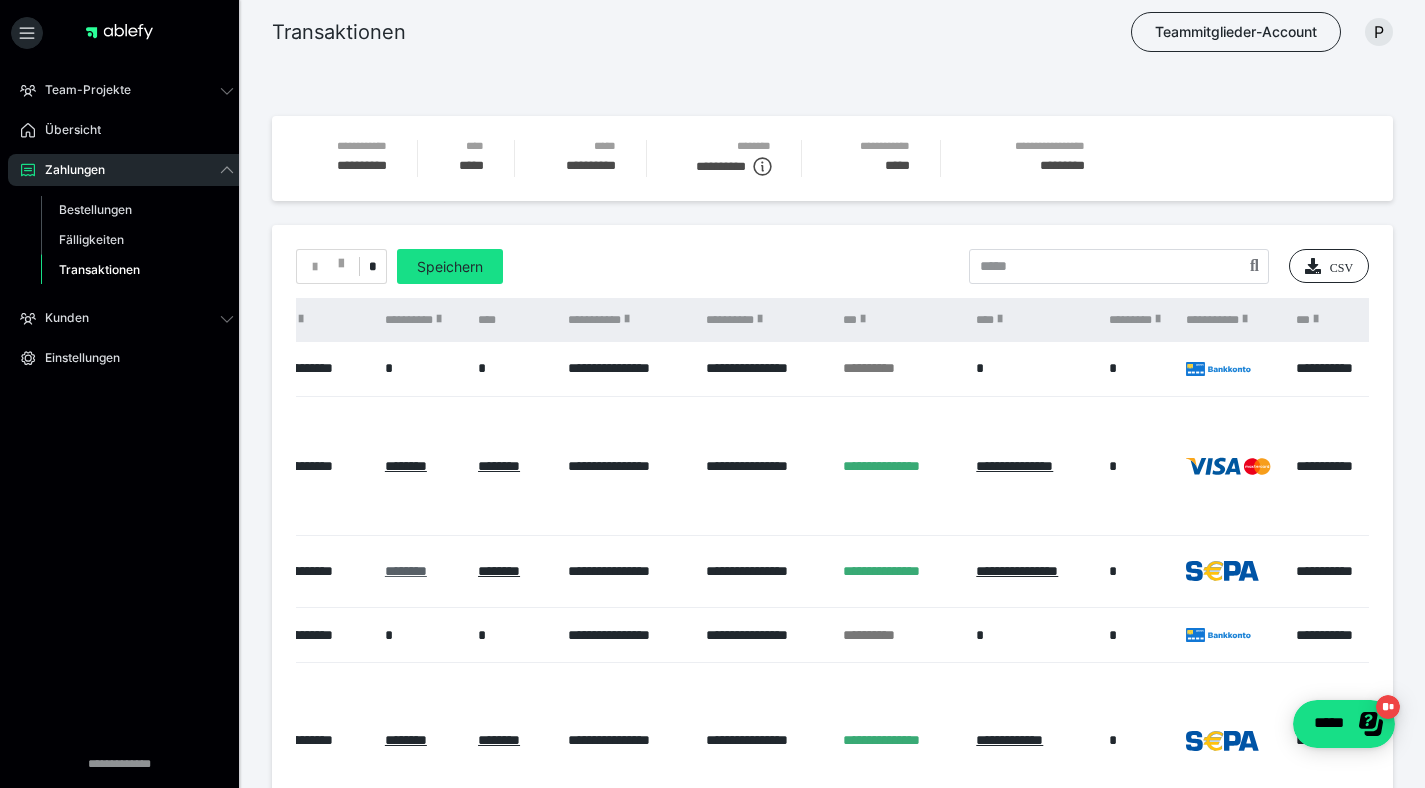 click on "********" at bounding box center (406, 571) 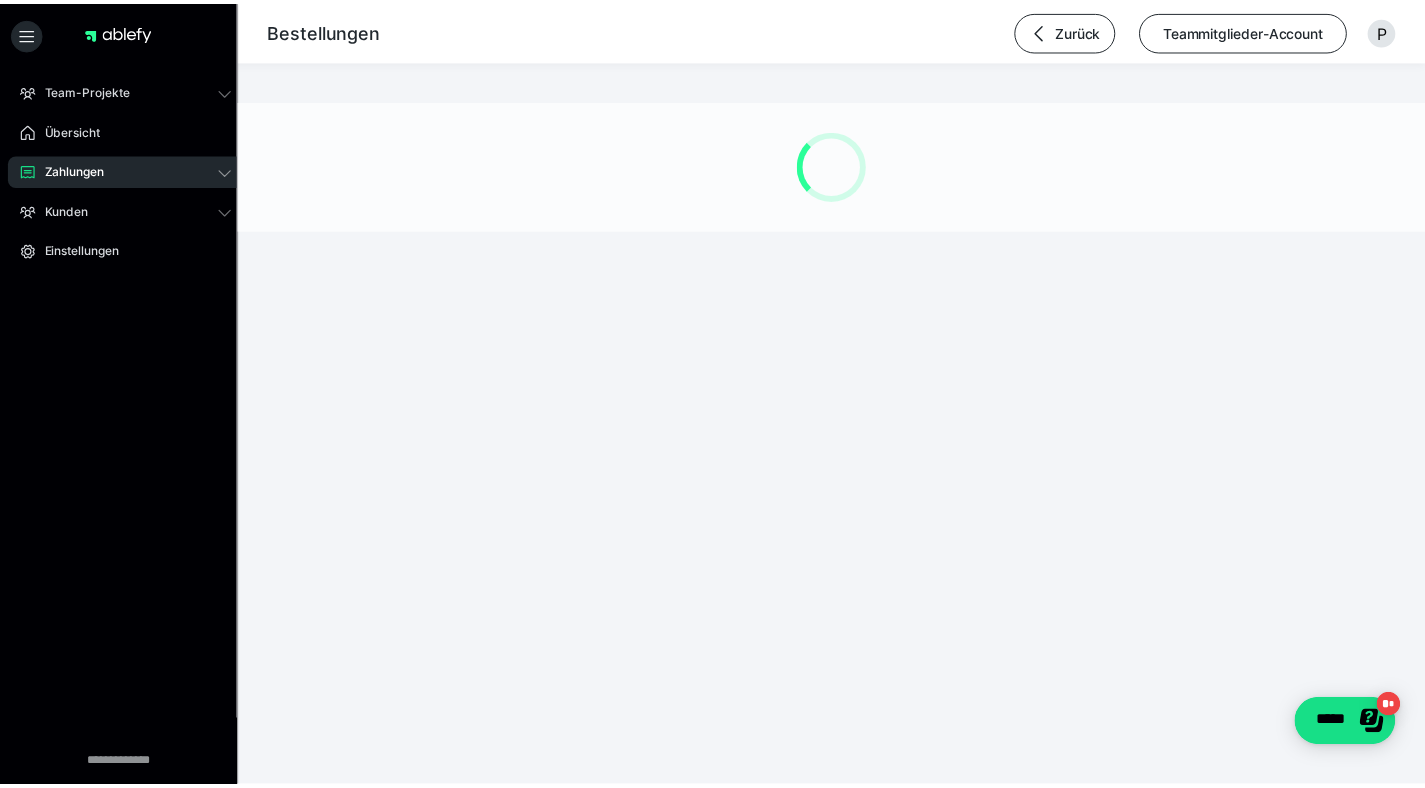 scroll, scrollTop: 0, scrollLeft: 0, axis: both 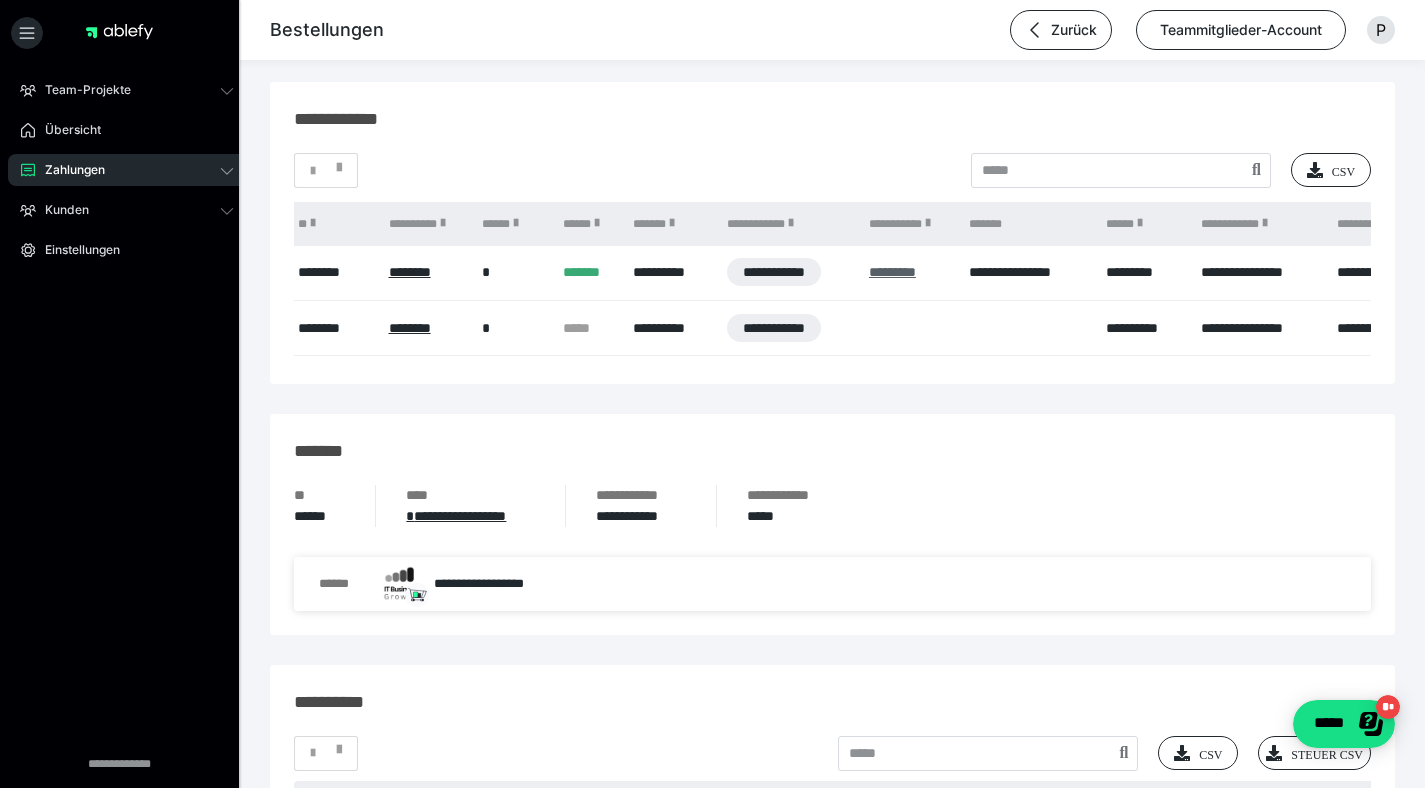 click on "*********" at bounding box center [892, 272] 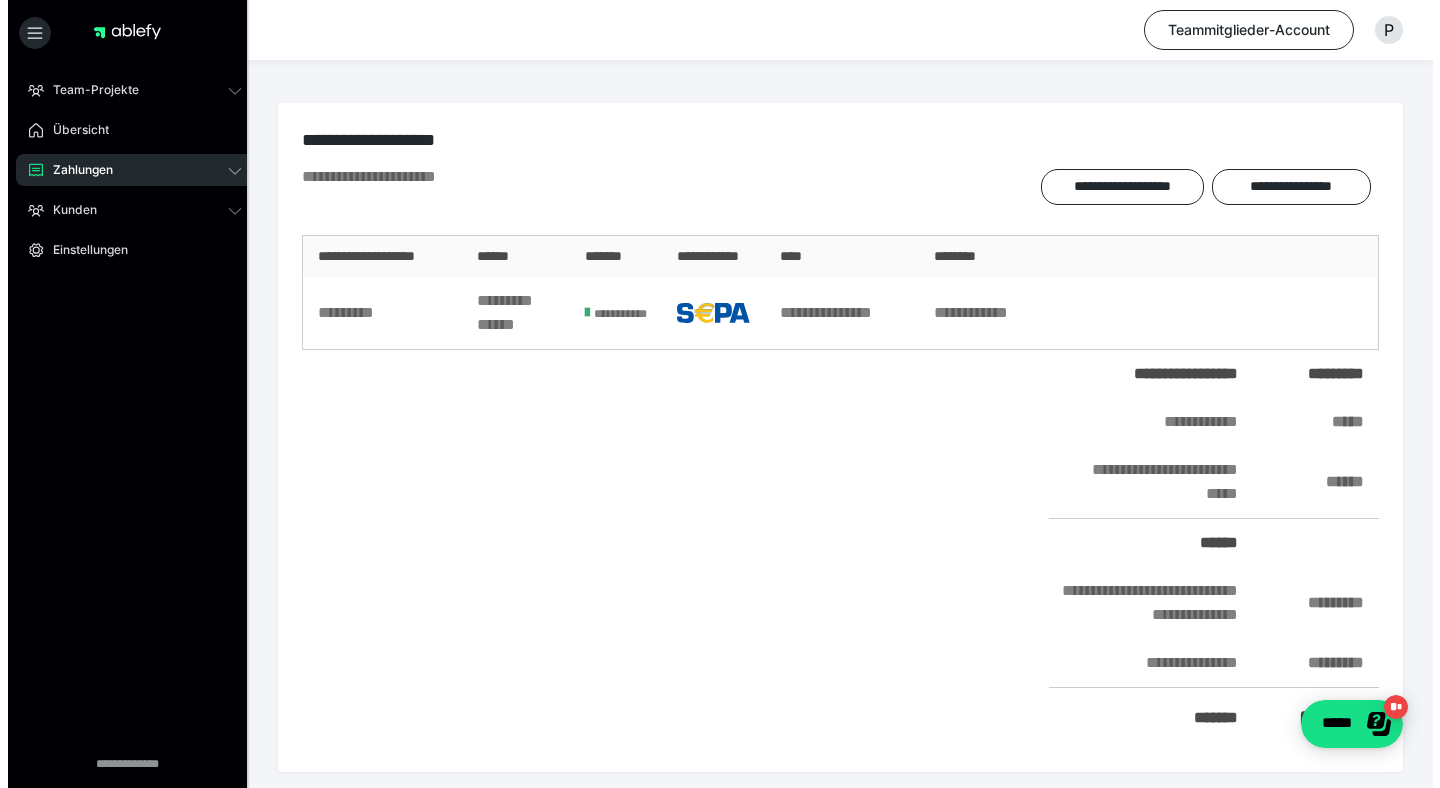 scroll, scrollTop: 0, scrollLeft: 0, axis: both 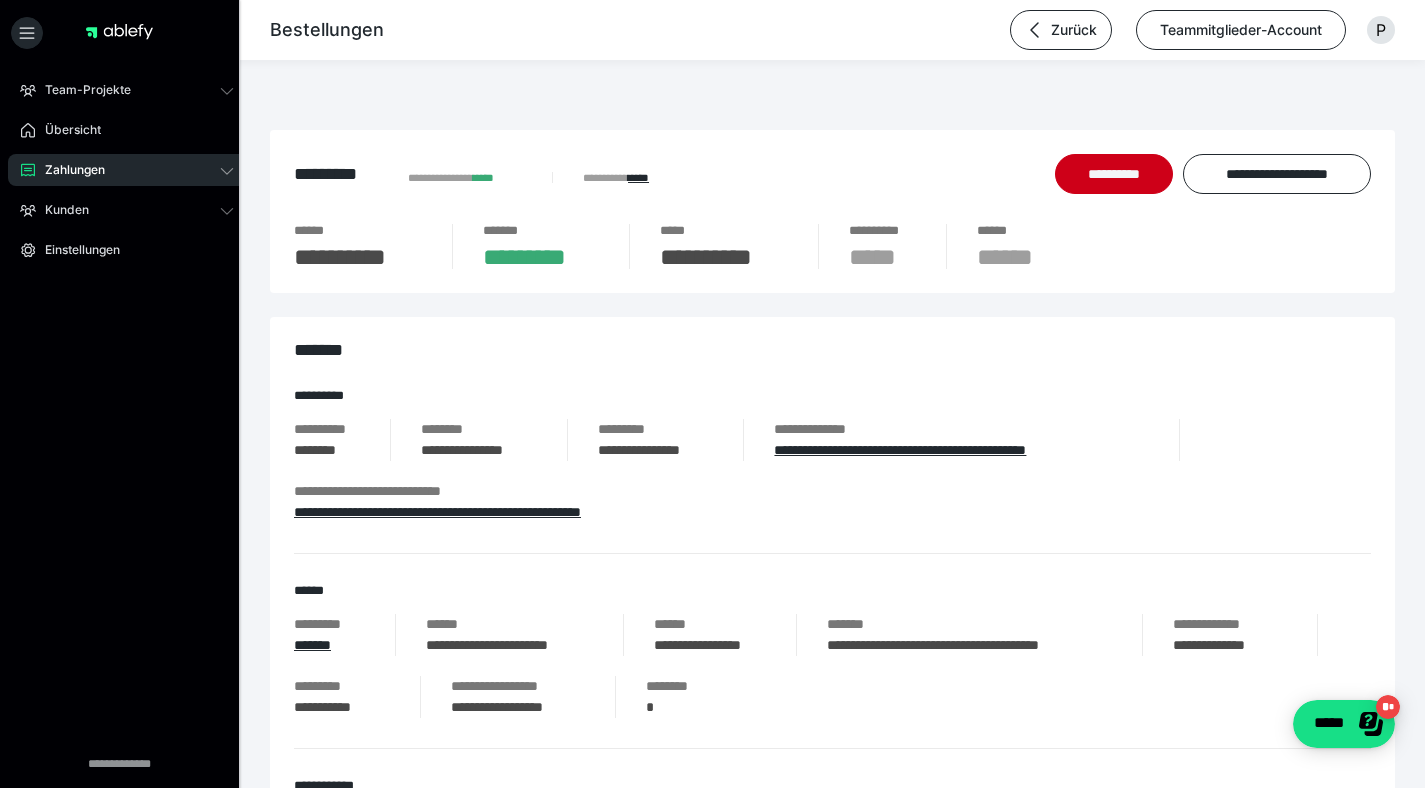 click on "Zahlungen" at bounding box center [68, 170] 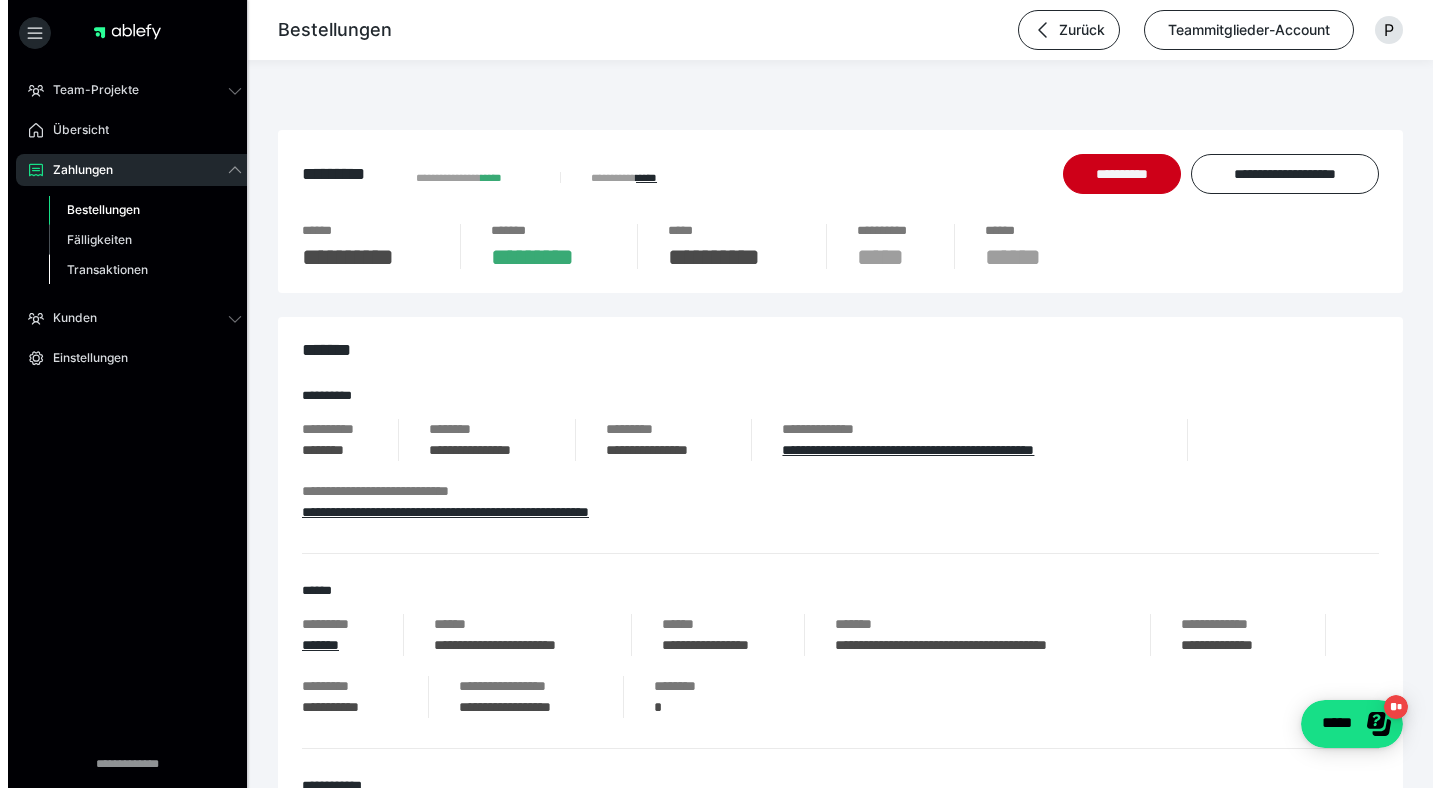 scroll, scrollTop: 0, scrollLeft: 0, axis: both 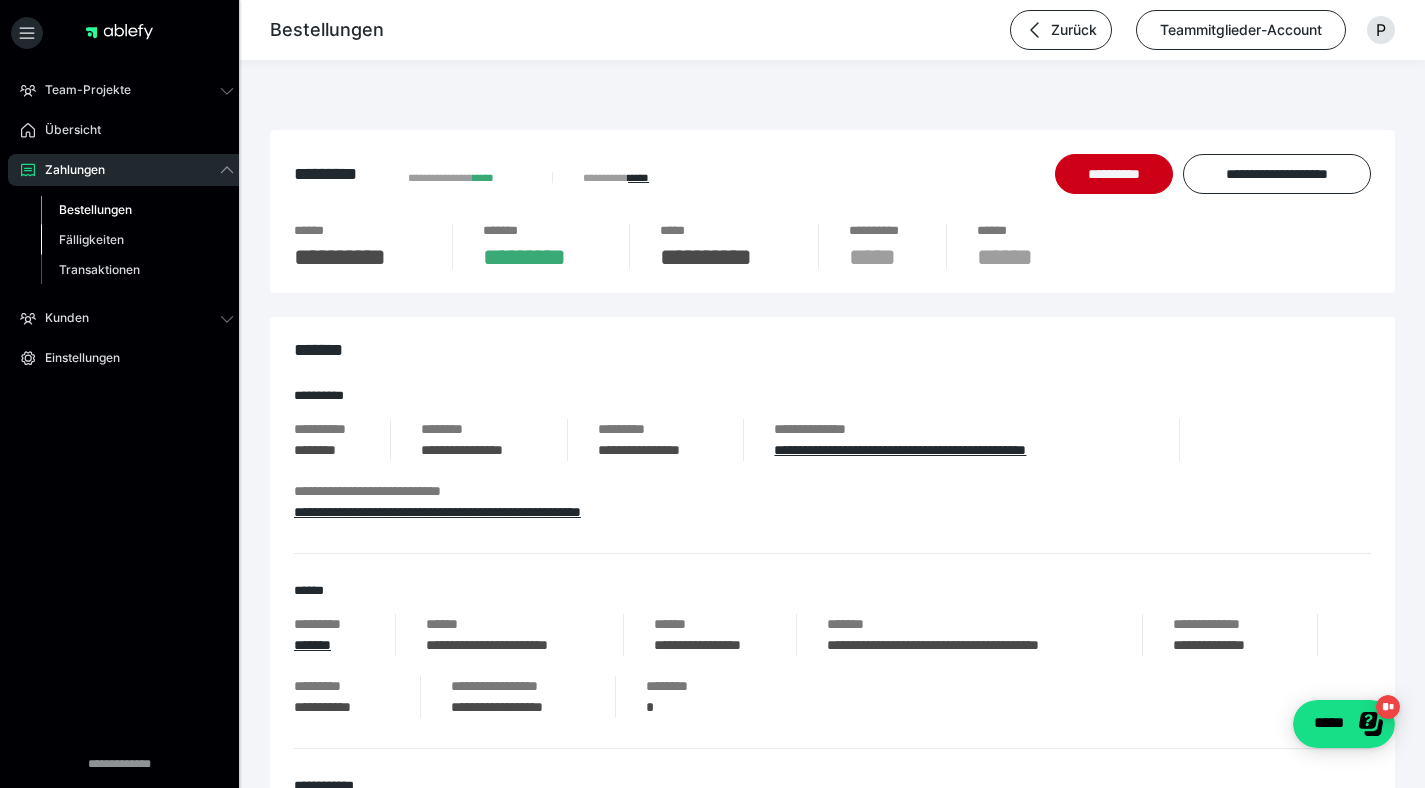 click on "Fälligkeiten" at bounding box center [91, 239] 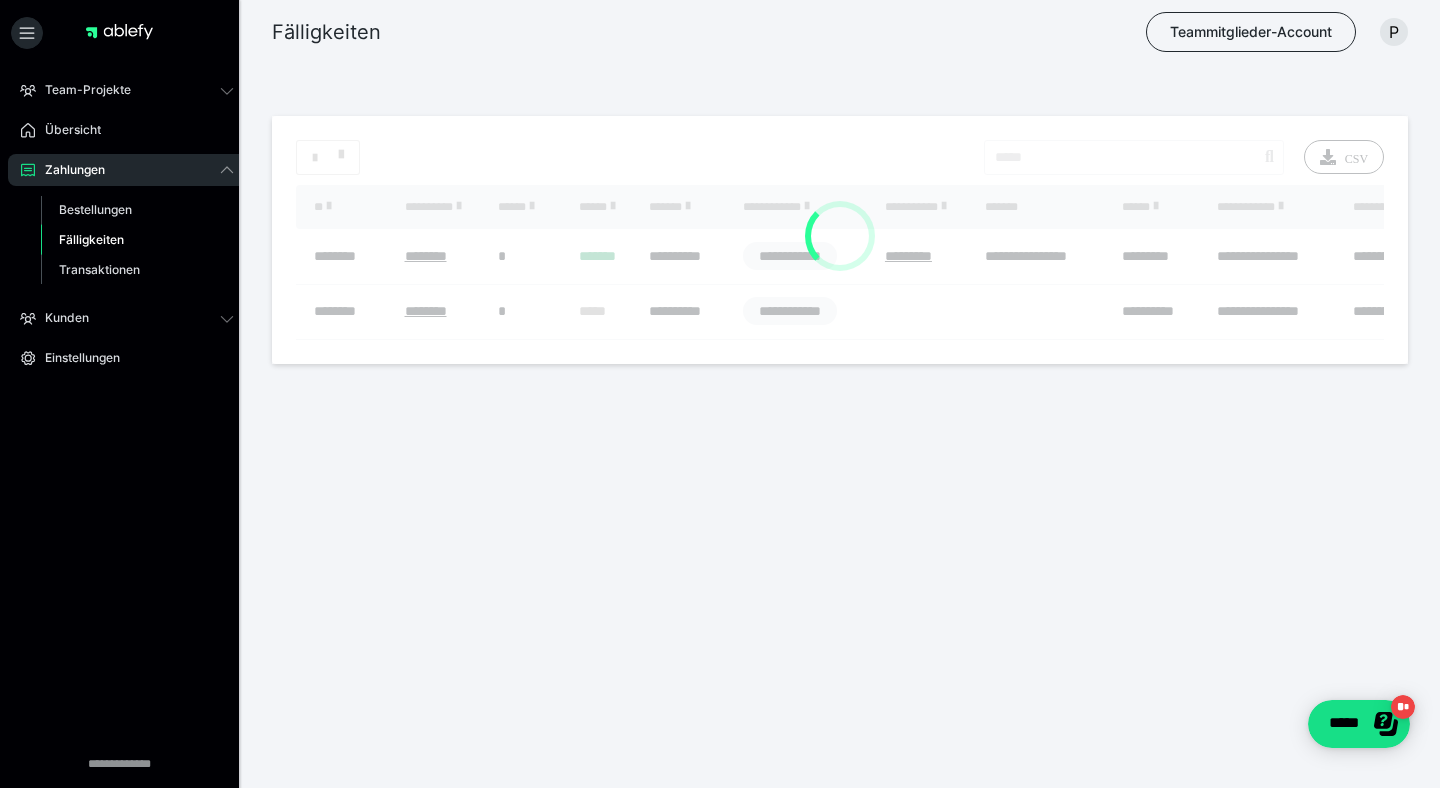 scroll, scrollTop: 0, scrollLeft: 0, axis: both 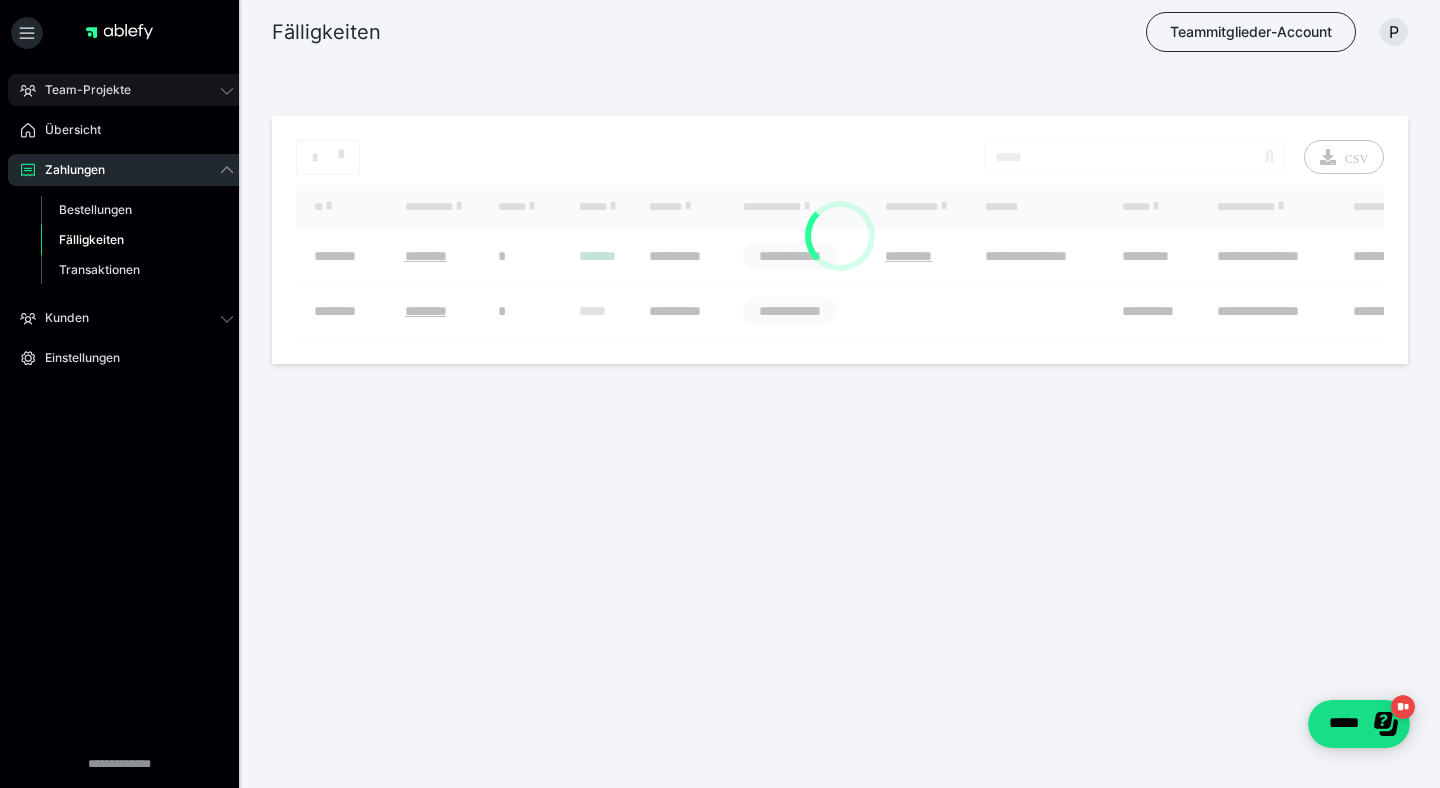click on "Team-Projekte" at bounding box center (127, 90) 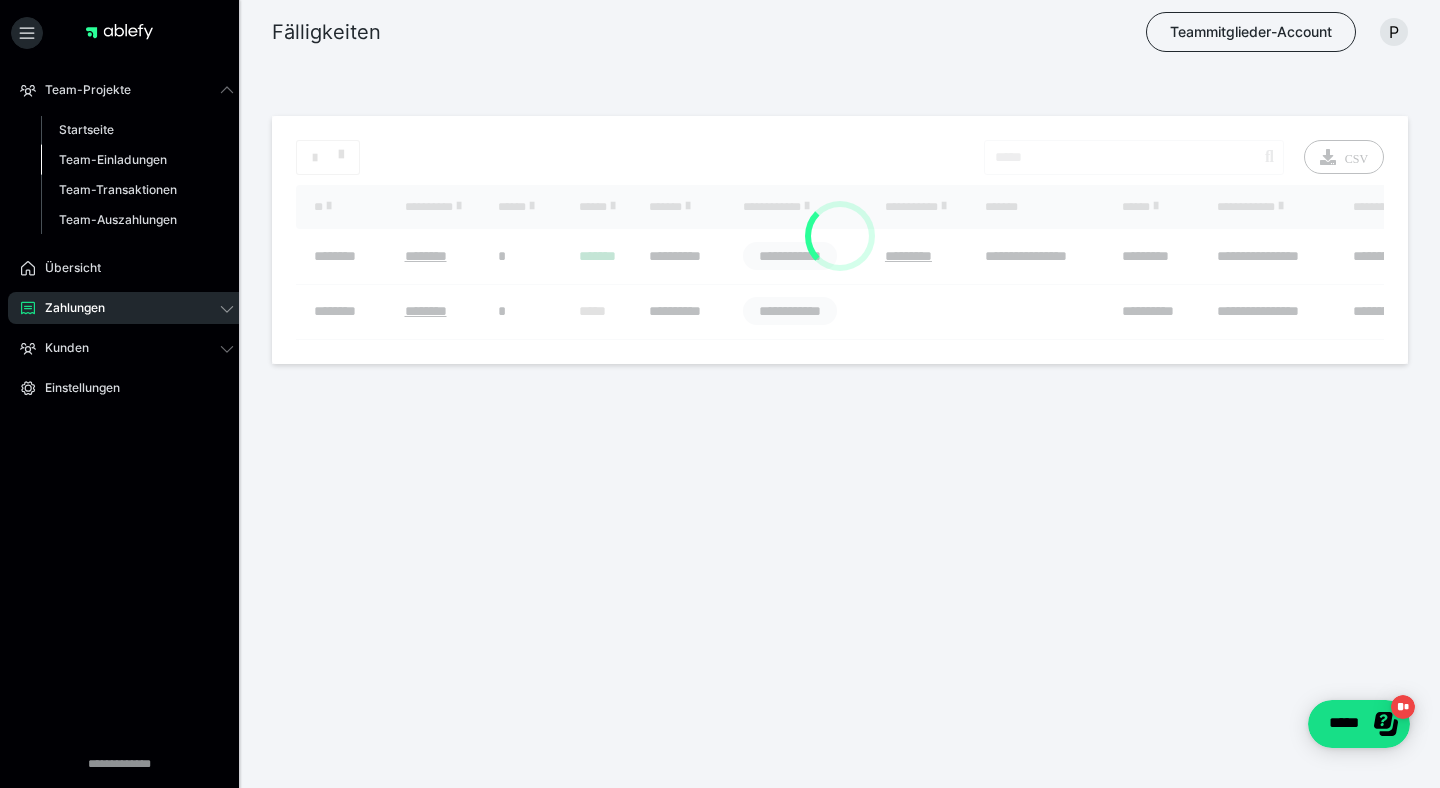 scroll, scrollTop: 0, scrollLeft: 0, axis: both 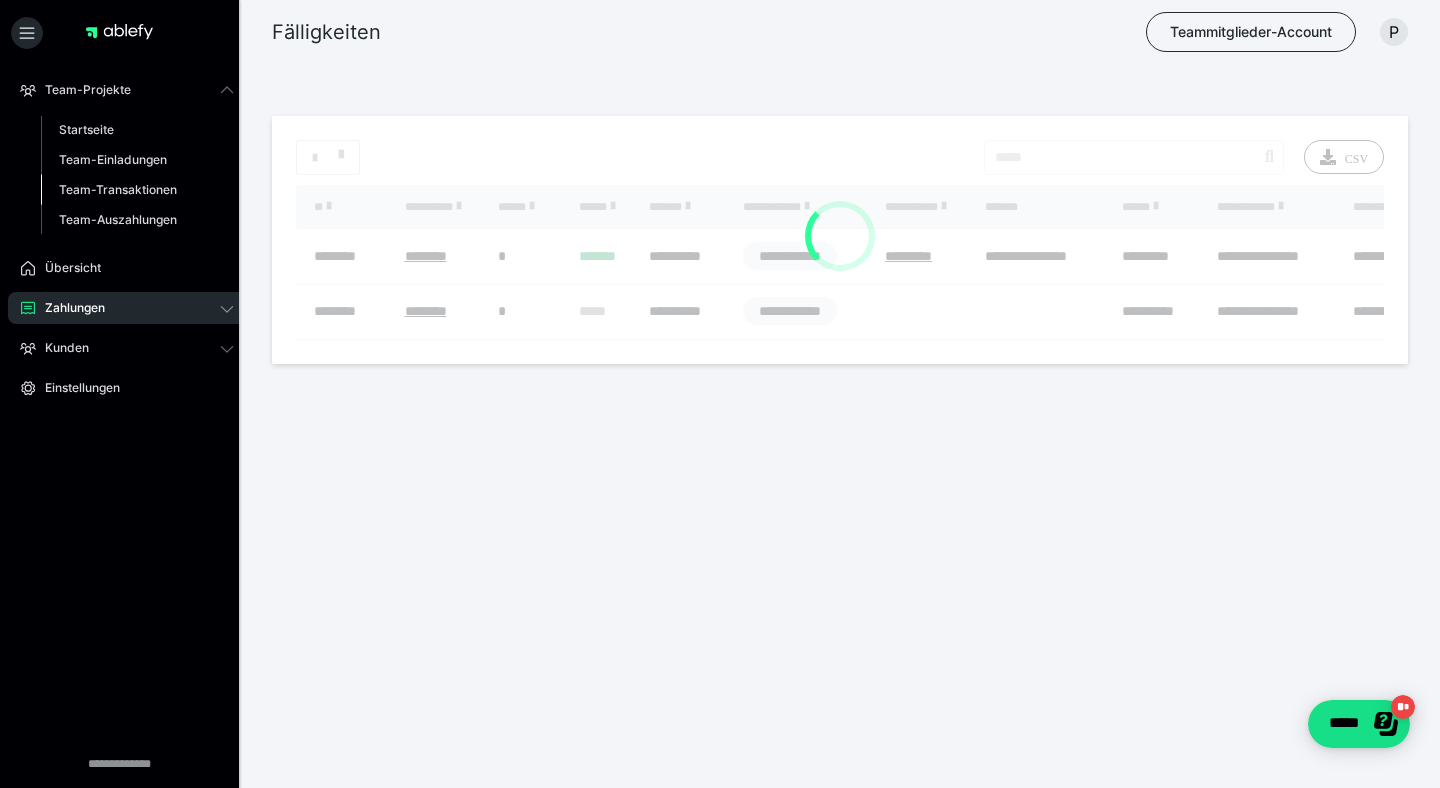 click on "Team-Transaktionen" at bounding box center [118, 189] 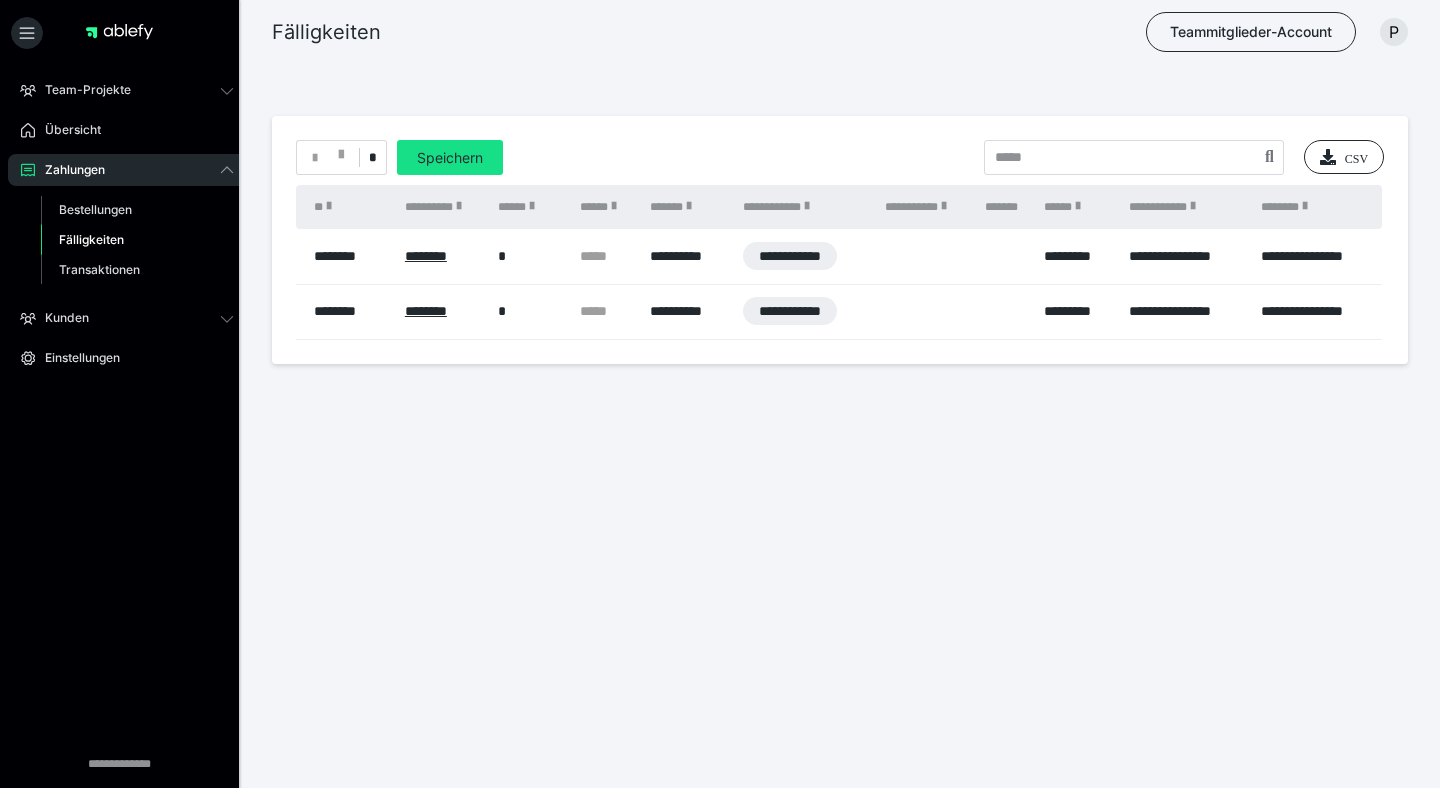 scroll, scrollTop: 0, scrollLeft: 0, axis: both 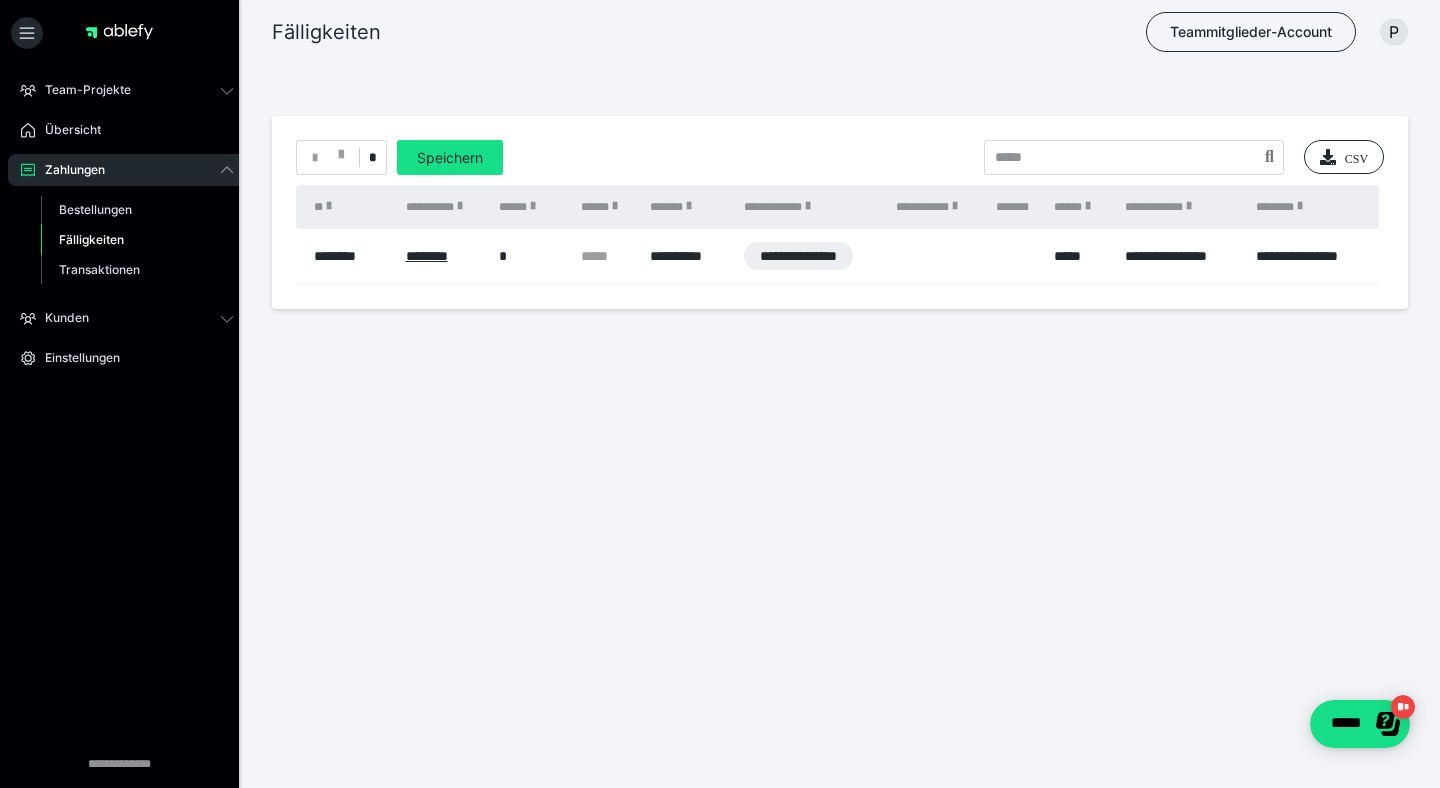 click on "**********" at bounding box center (798, 256) 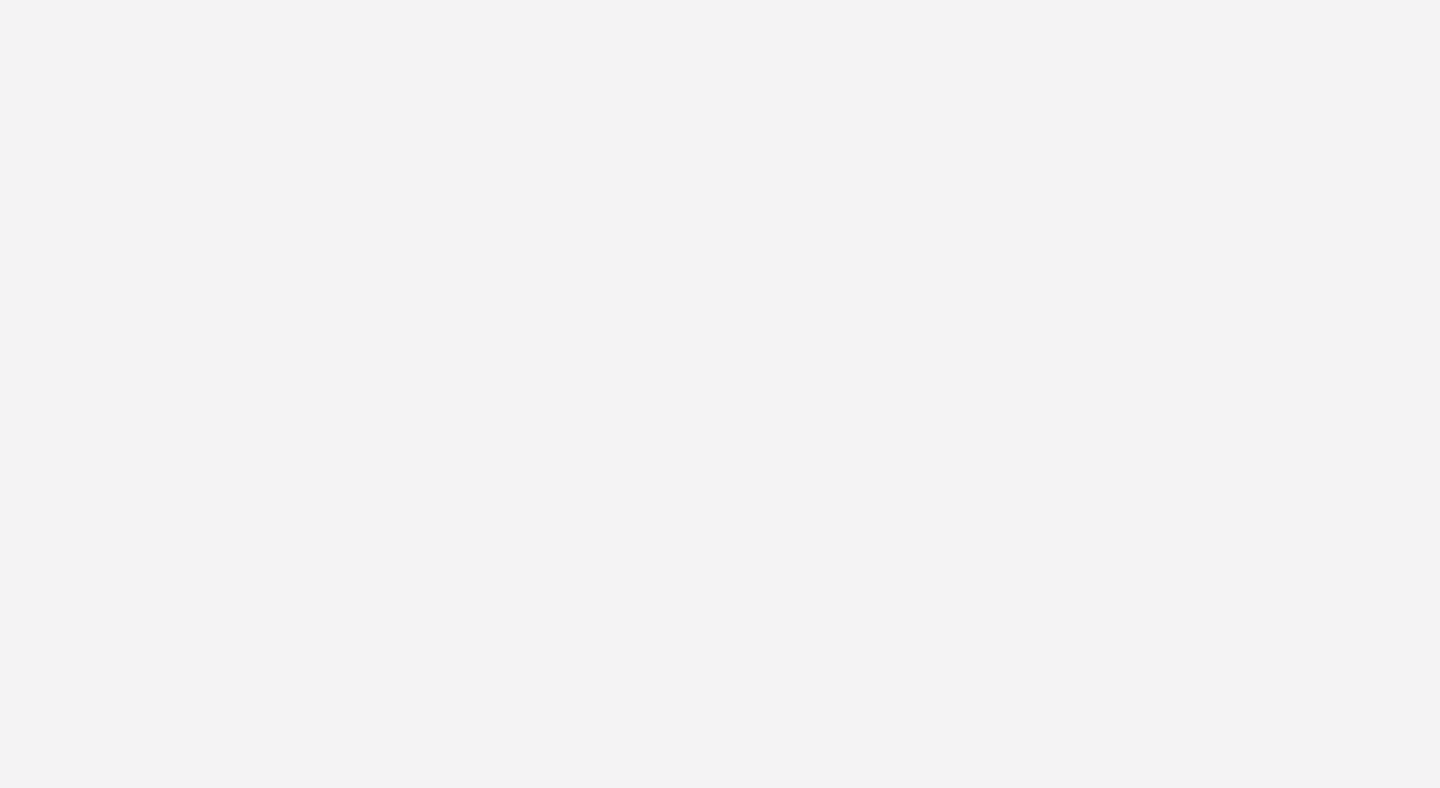 scroll, scrollTop: 0, scrollLeft: 0, axis: both 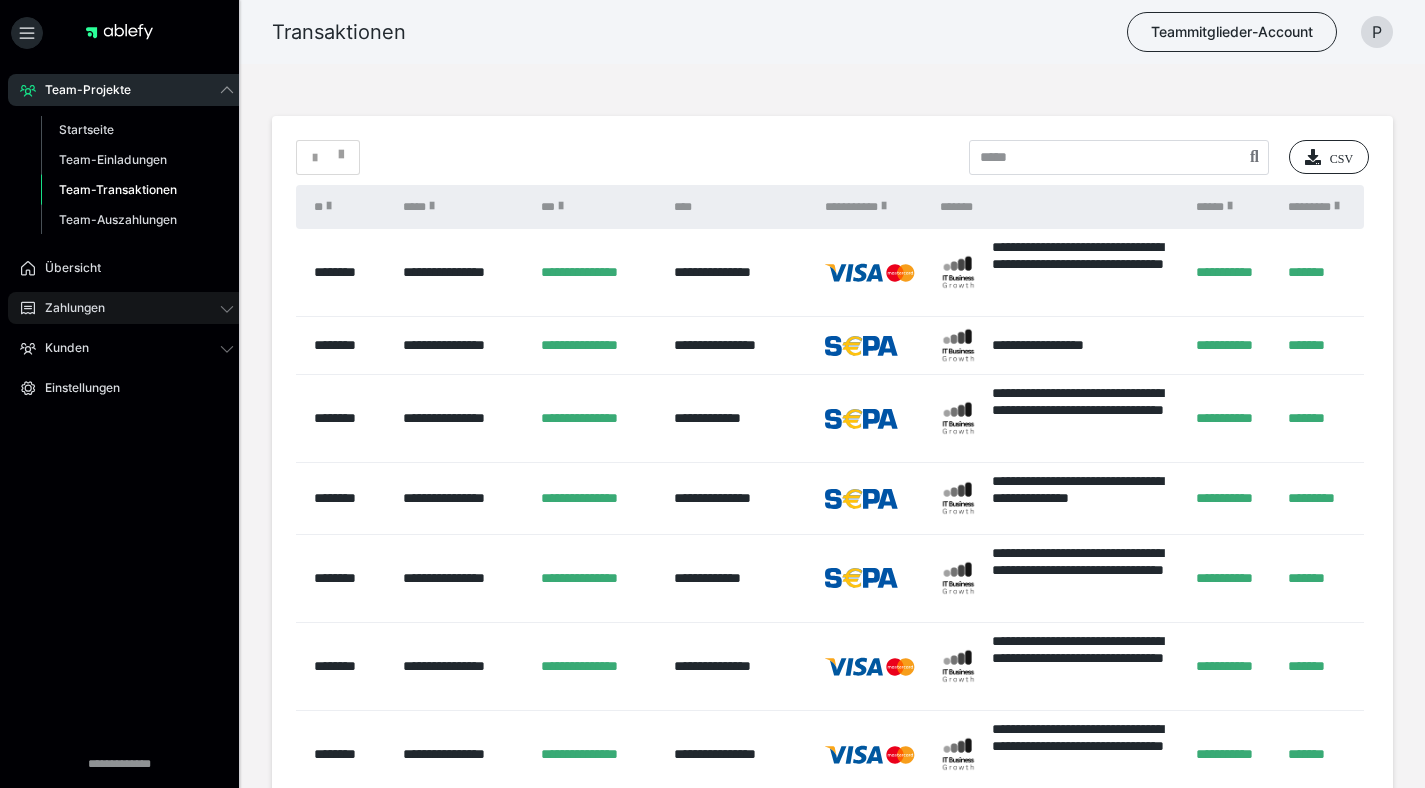 click on "Zahlungen" at bounding box center [68, 308] 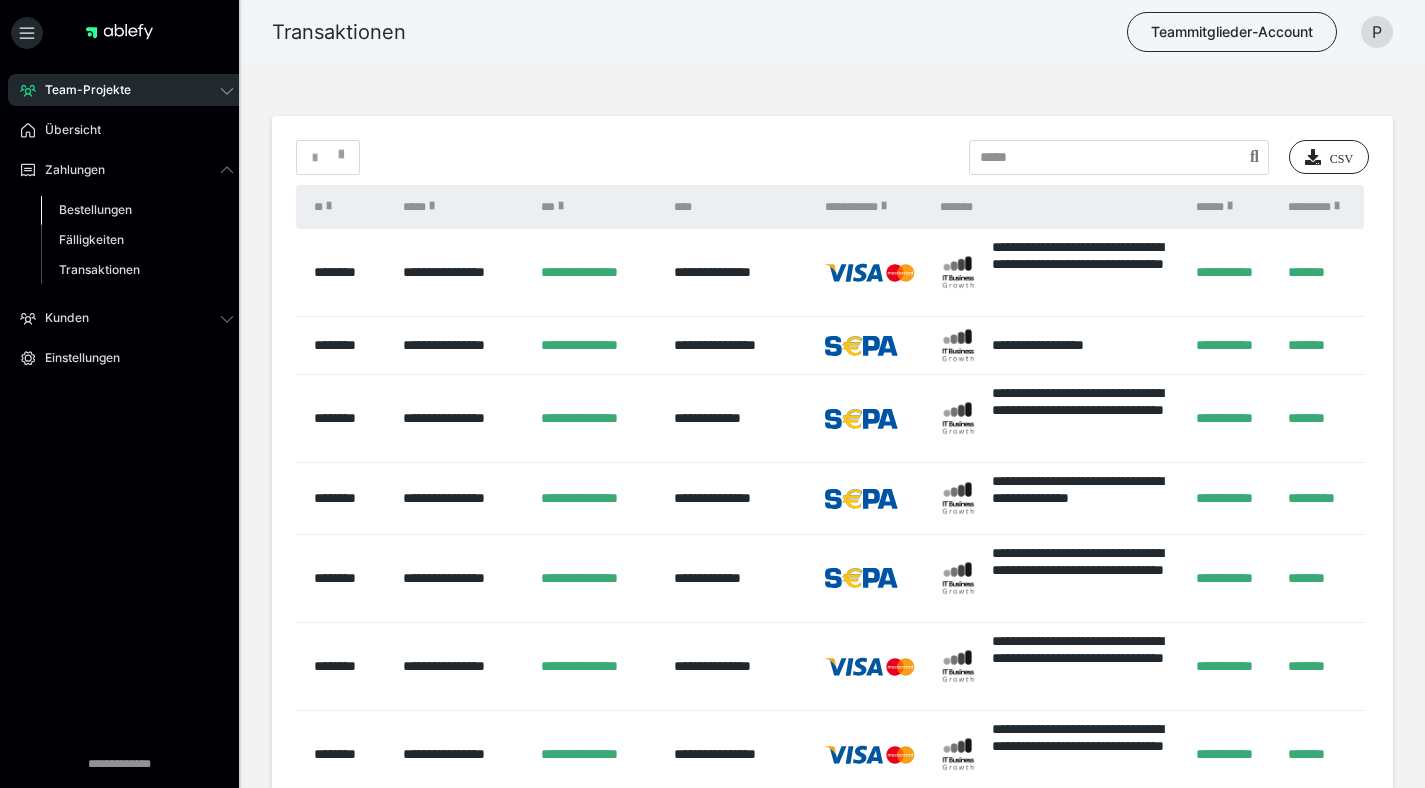 click on "Bestellungen" at bounding box center (137, 210) 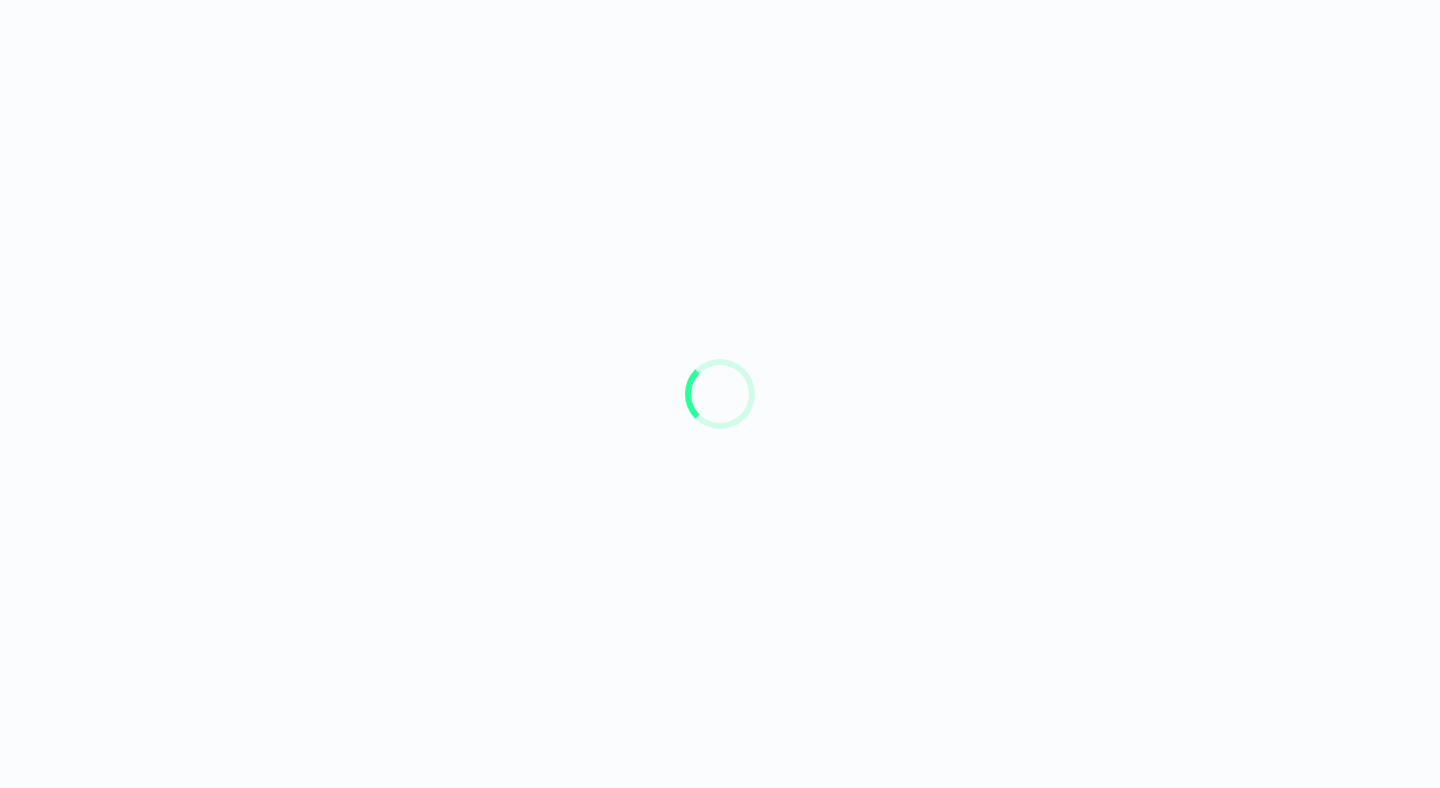 scroll, scrollTop: 0, scrollLeft: 0, axis: both 